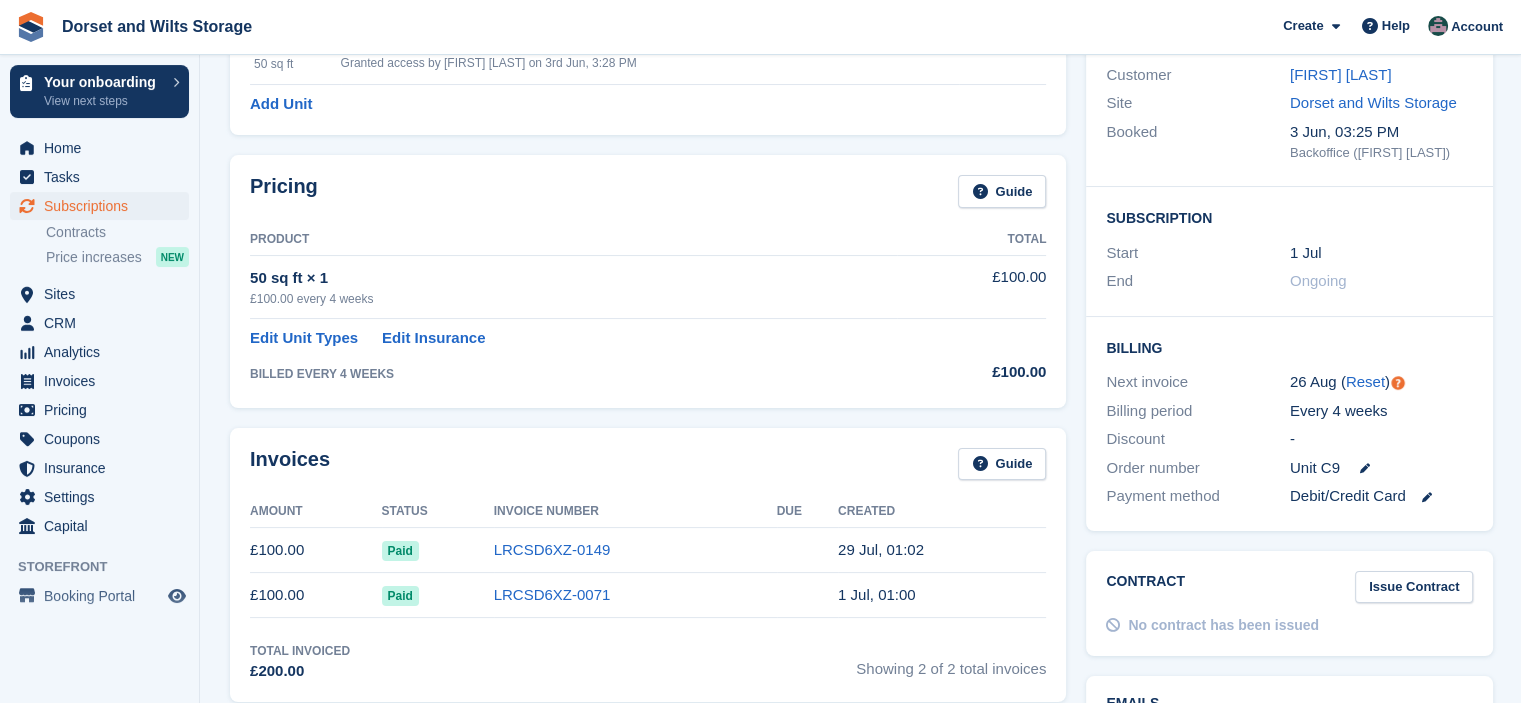 scroll, scrollTop: 0, scrollLeft: 0, axis: both 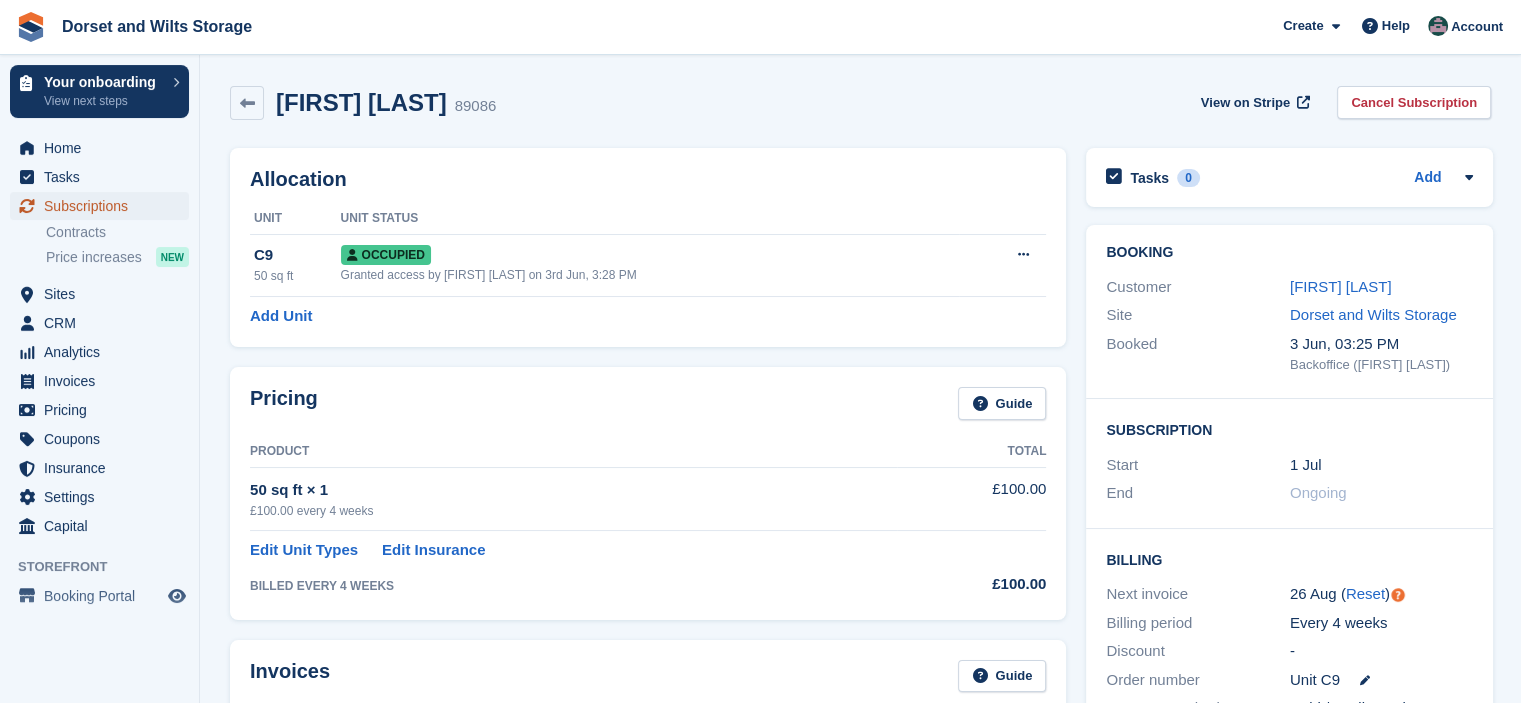 drag, startPoint x: 86, startPoint y: 204, endPoint x: 96, endPoint y: 212, distance: 12.806249 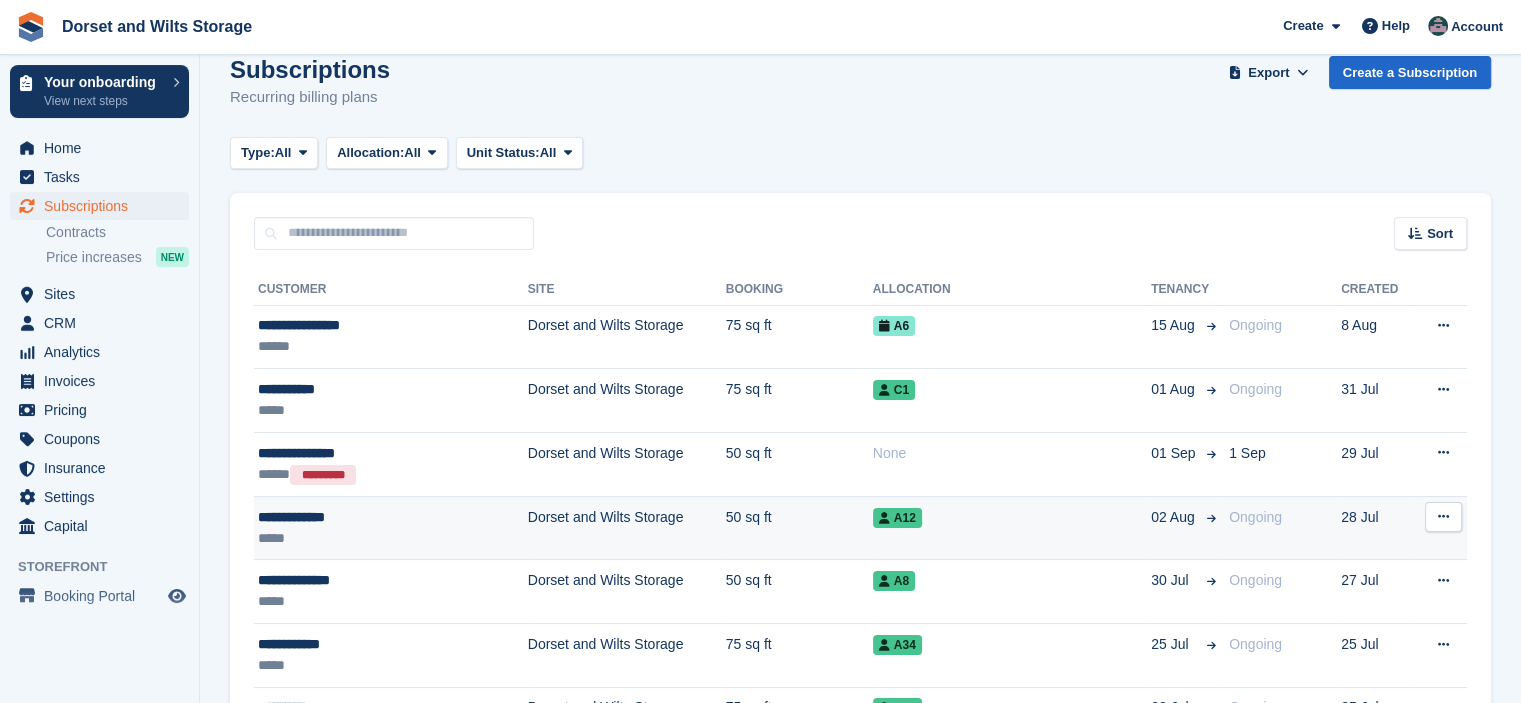 scroll, scrollTop: 0, scrollLeft: 0, axis: both 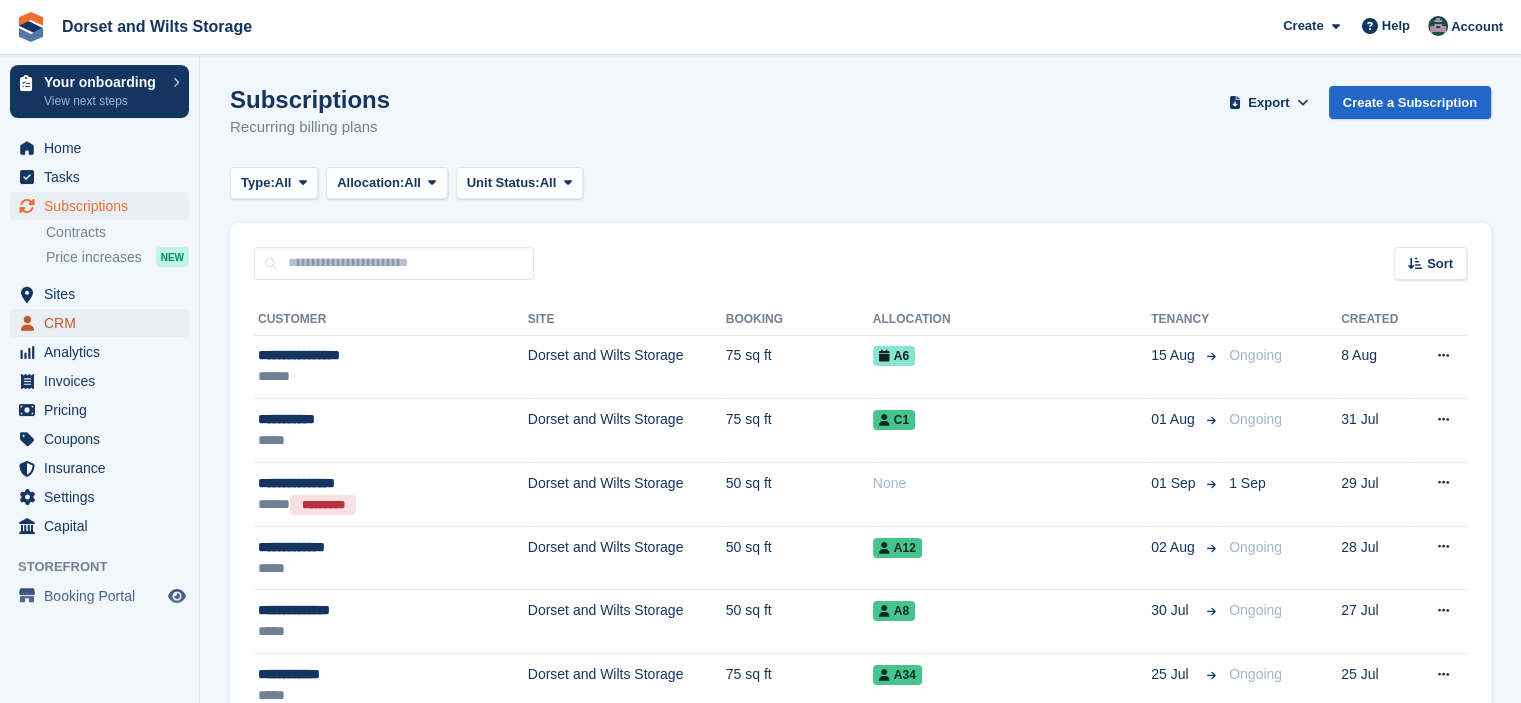 click on "CRM" at bounding box center [104, 323] 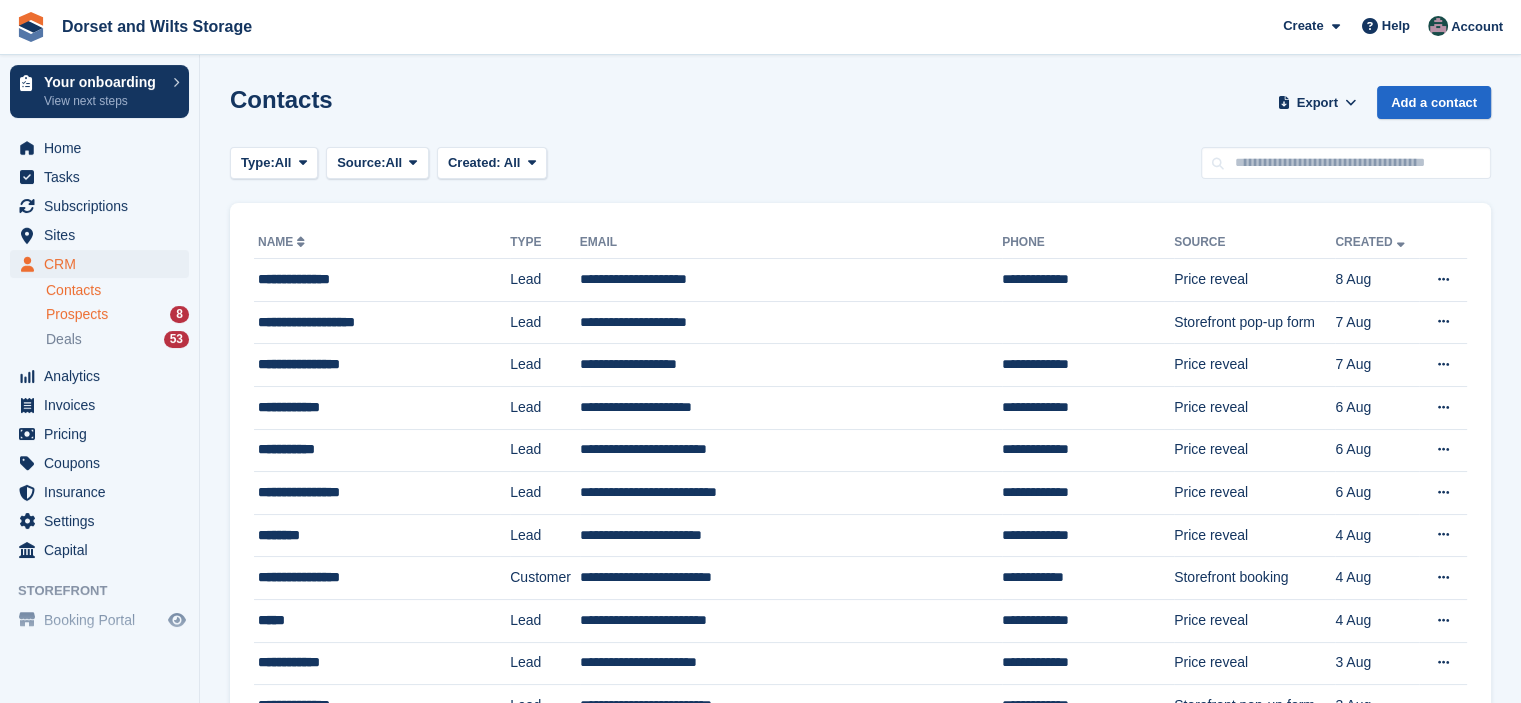 click on "Prospects" at bounding box center [77, 314] 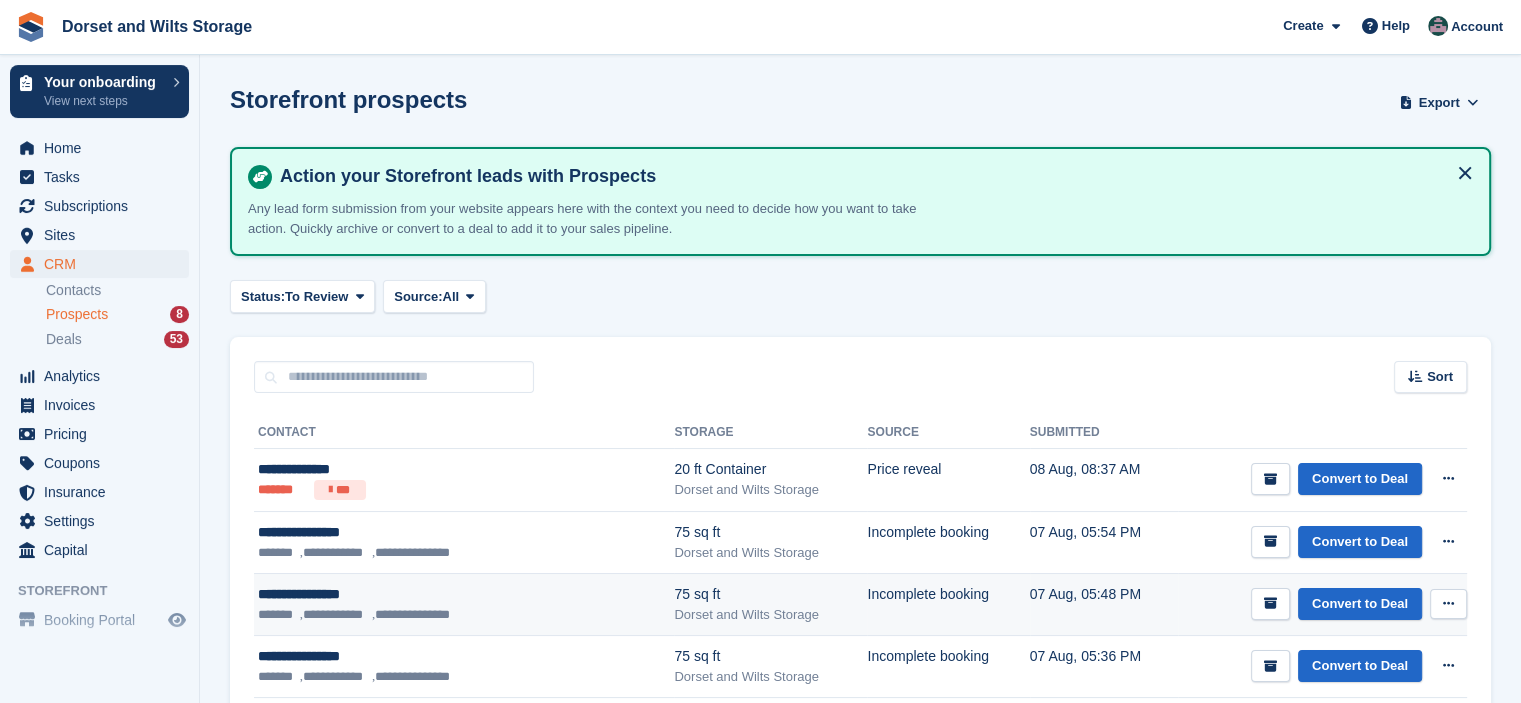 scroll, scrollTop: 100, scrollLeft: 0, axis: vertical 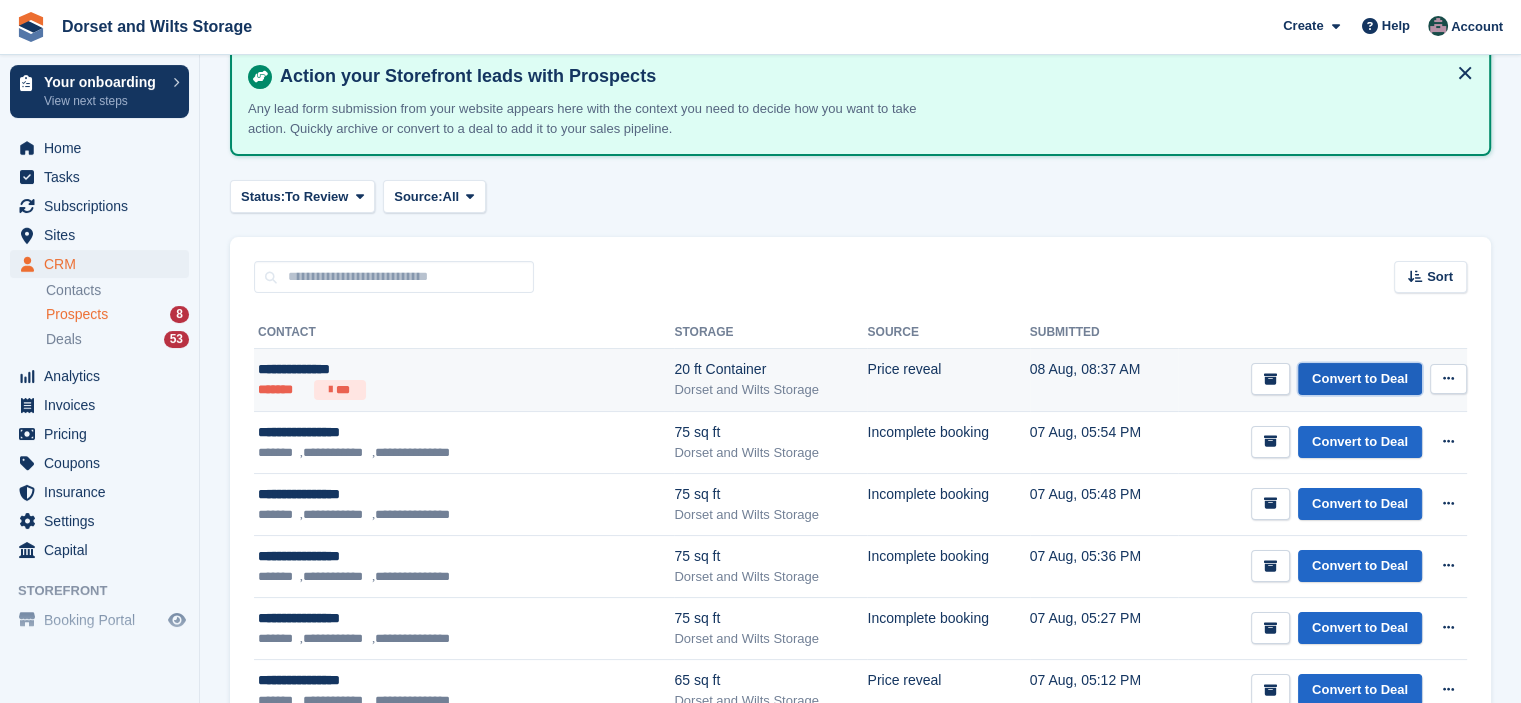 click on "Convert to Deal" at bounding box center (1360, 379) 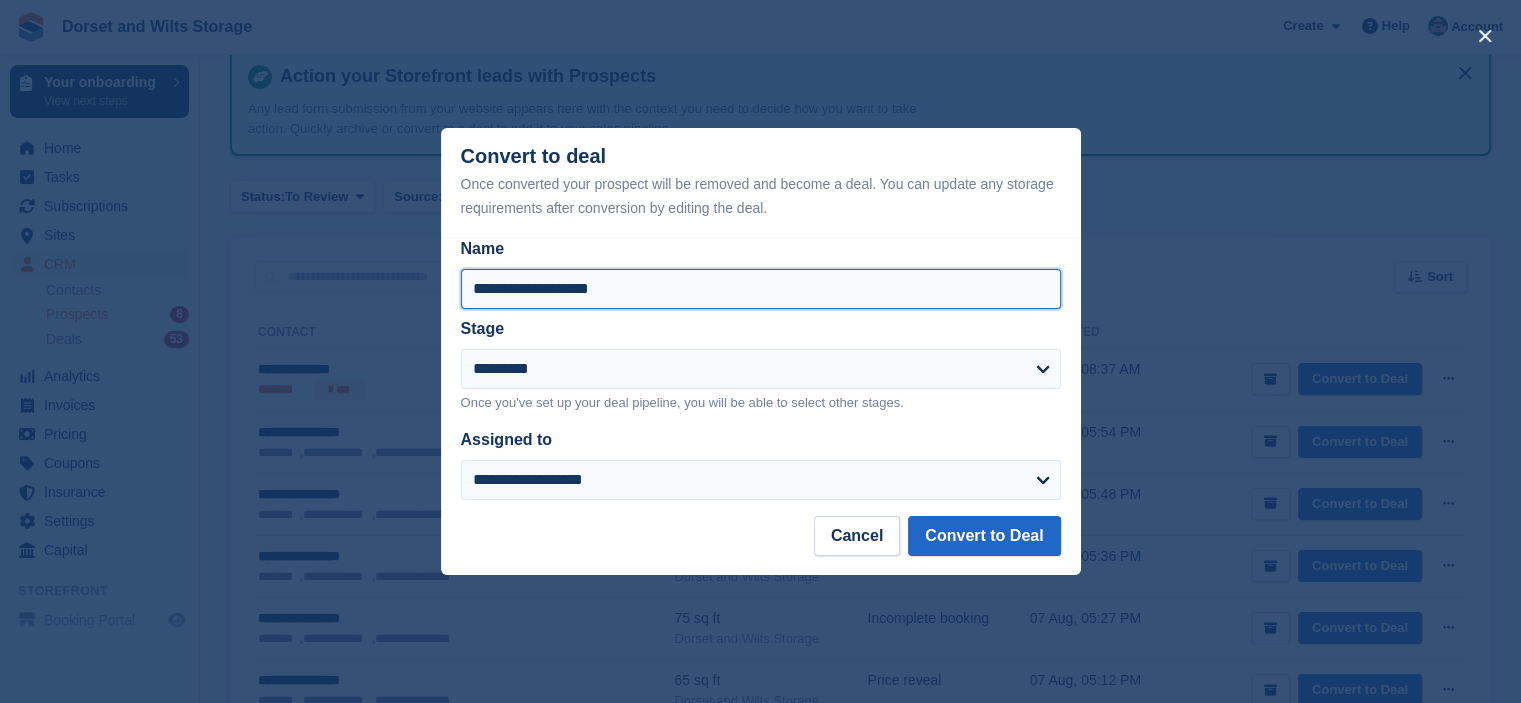 click on "**********" at bounding box center [761, 289] 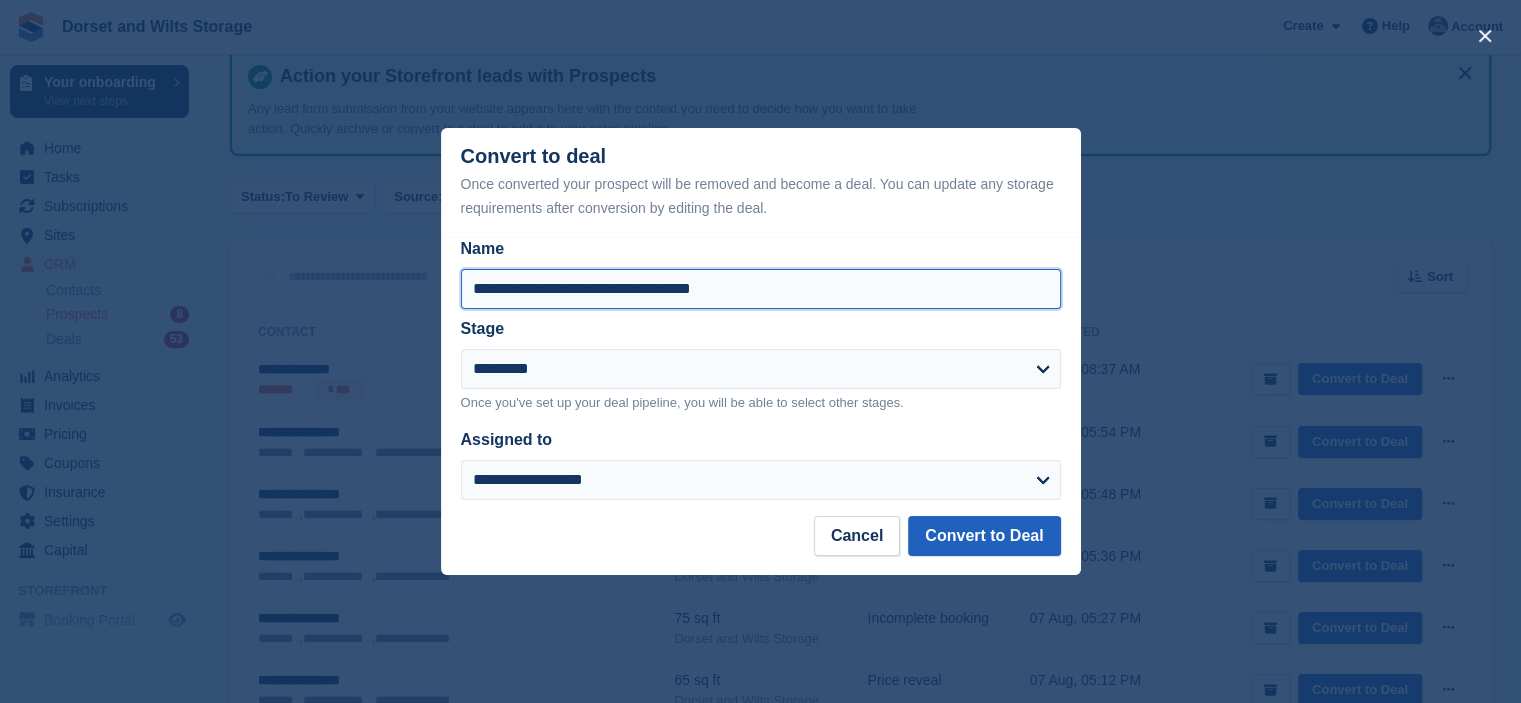 type on "**********" 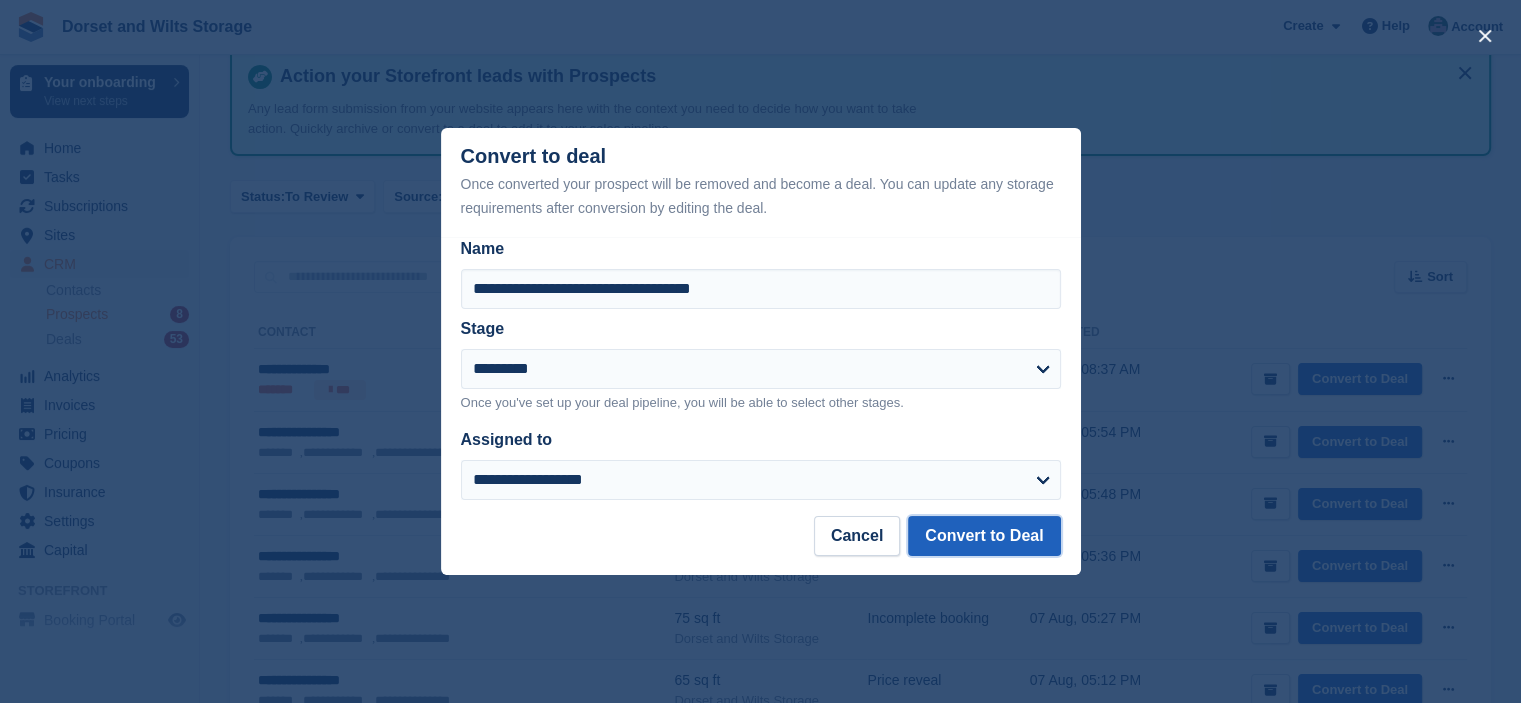 click on "Convert to Deal" at bounding box center [984, 536] 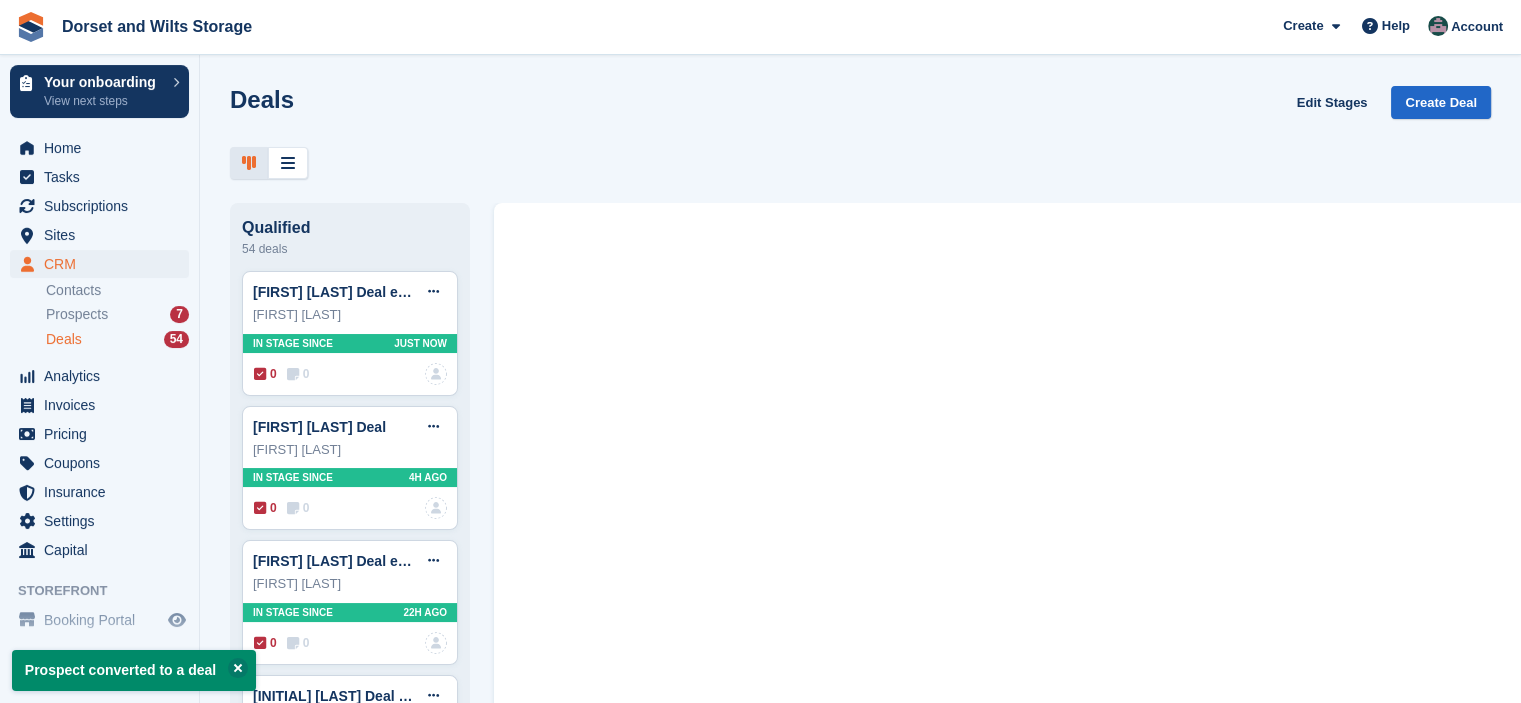 scroll, scrollTop: 0, scrollLeft: 0, axis: both 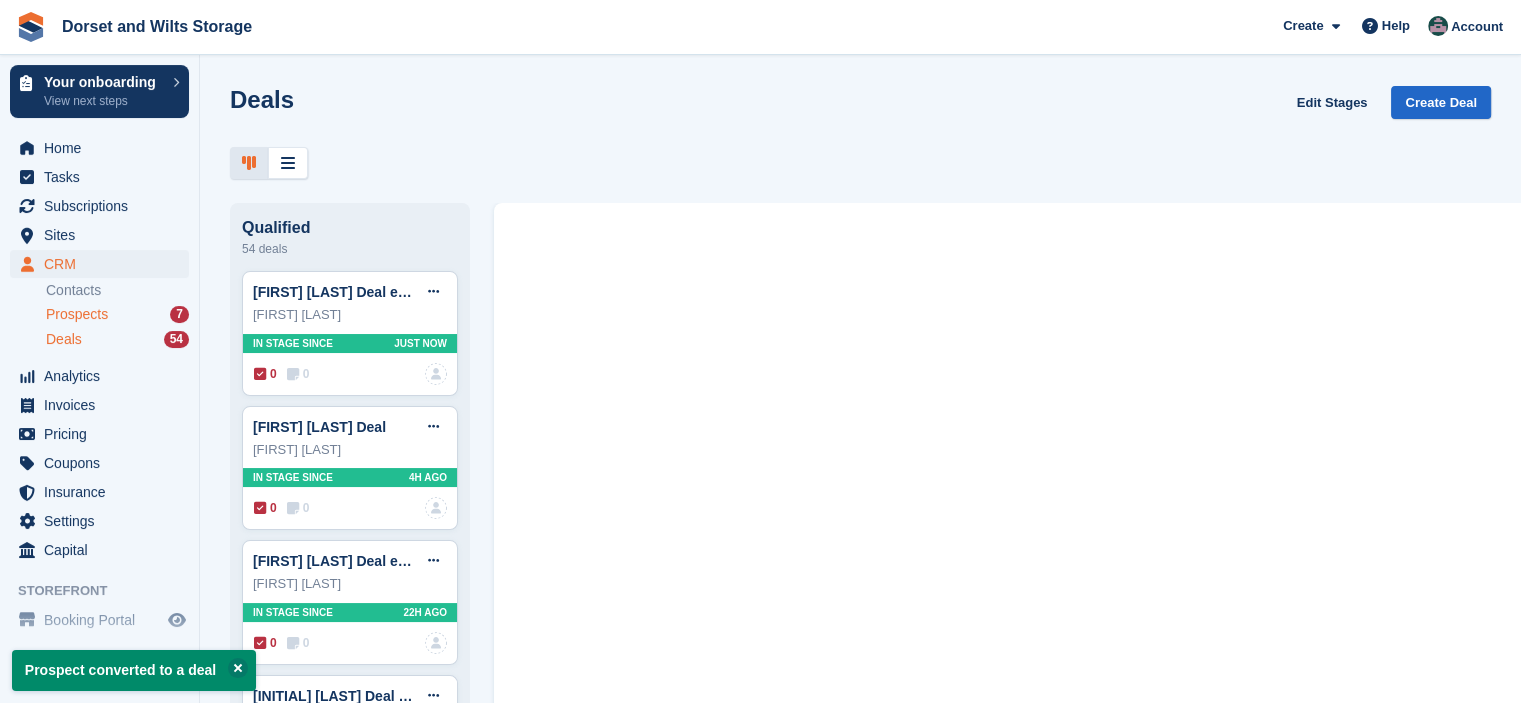 click on "Prospects
7" at bounding box center (117, 314) 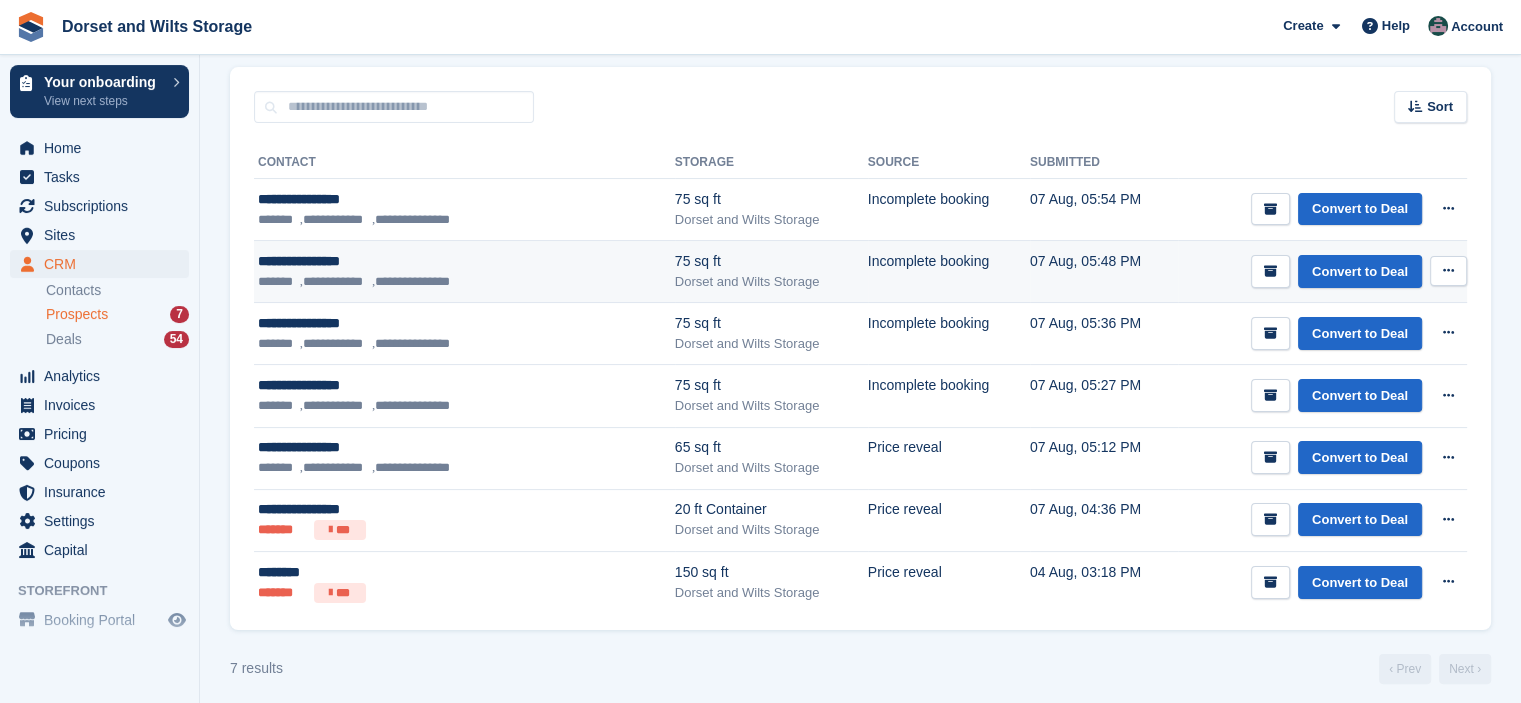 scroll, scrollTop: 278, scrollLeft: 0, axis: vertical 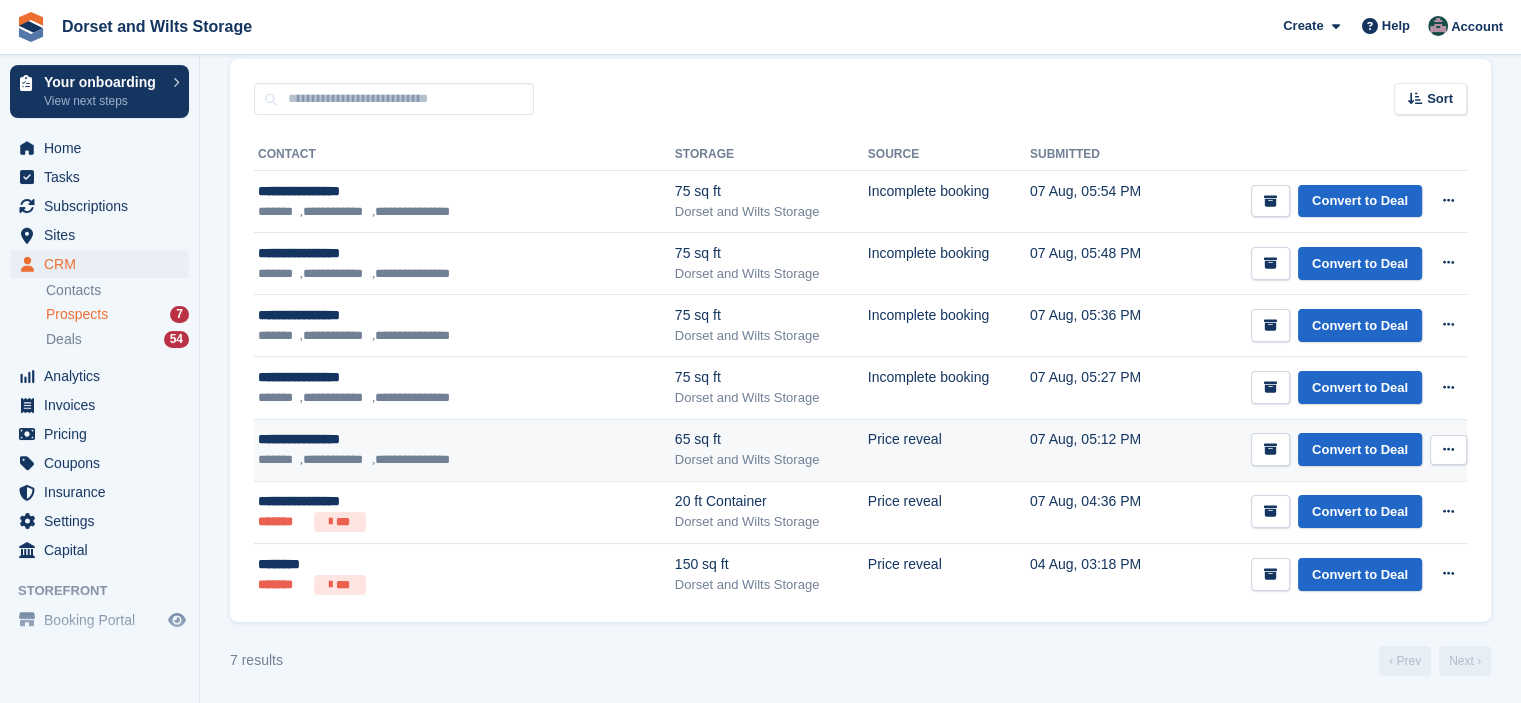 click at bounding box center (1448, 449) 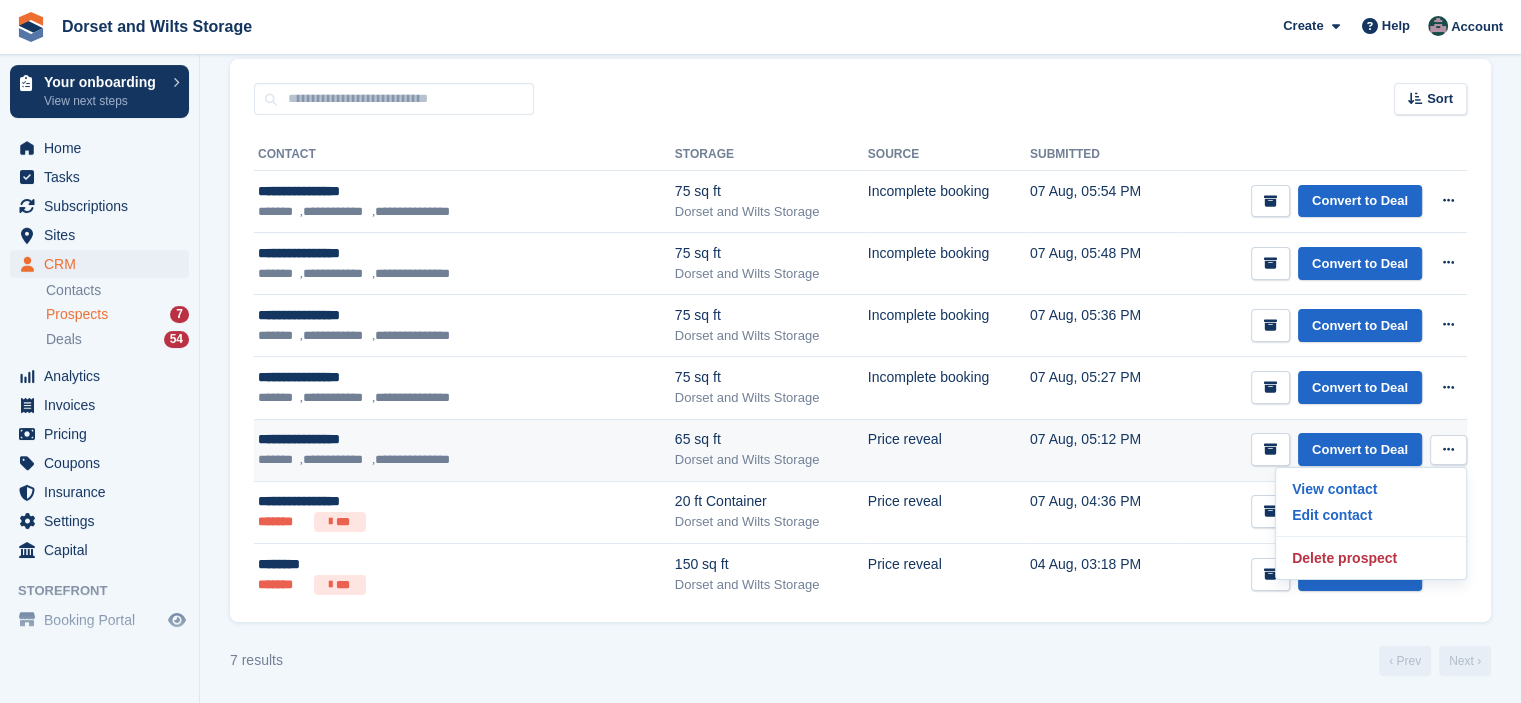 click at bounding box center [1448, 449] 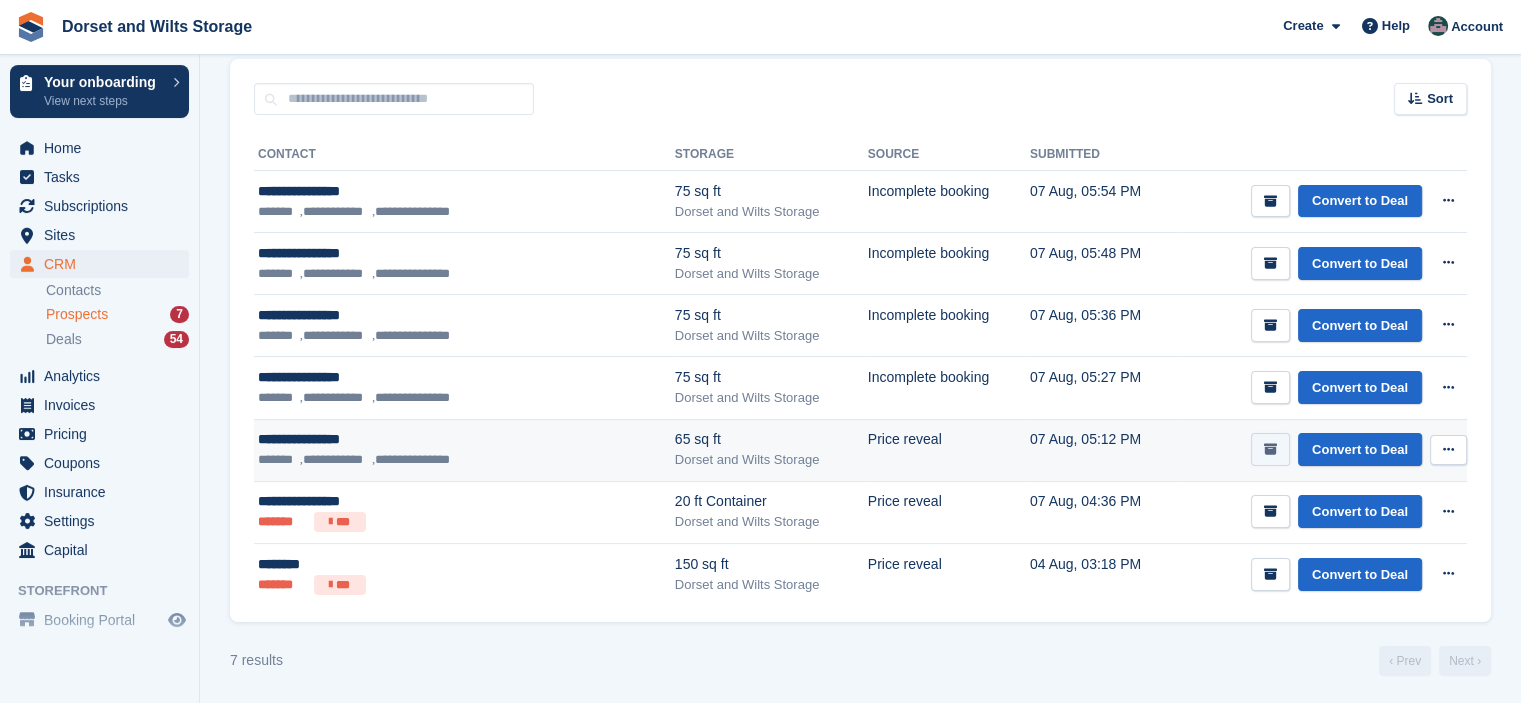 click at bounding box center [1270, 449] 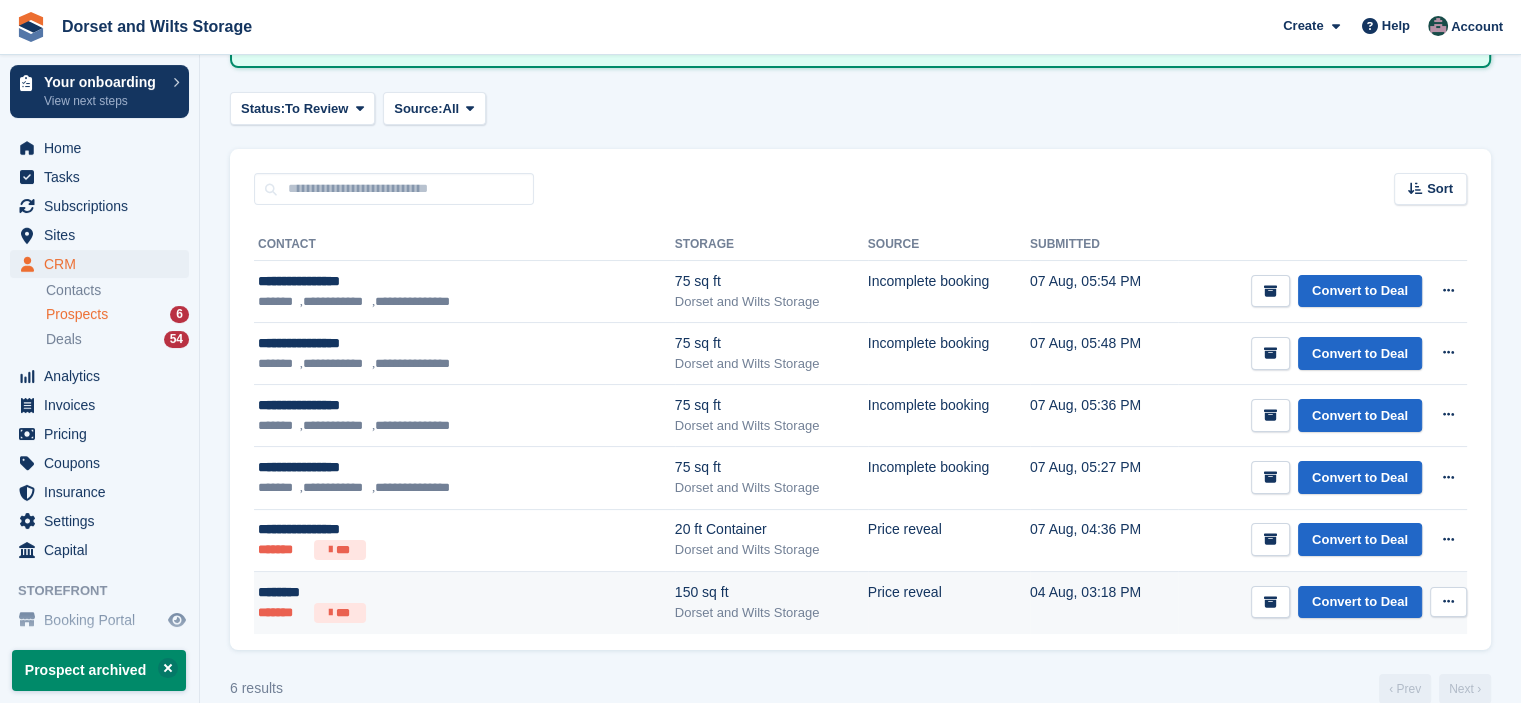 scroll, scrollTop: 200, scrollLeft: 0, axis: vertical 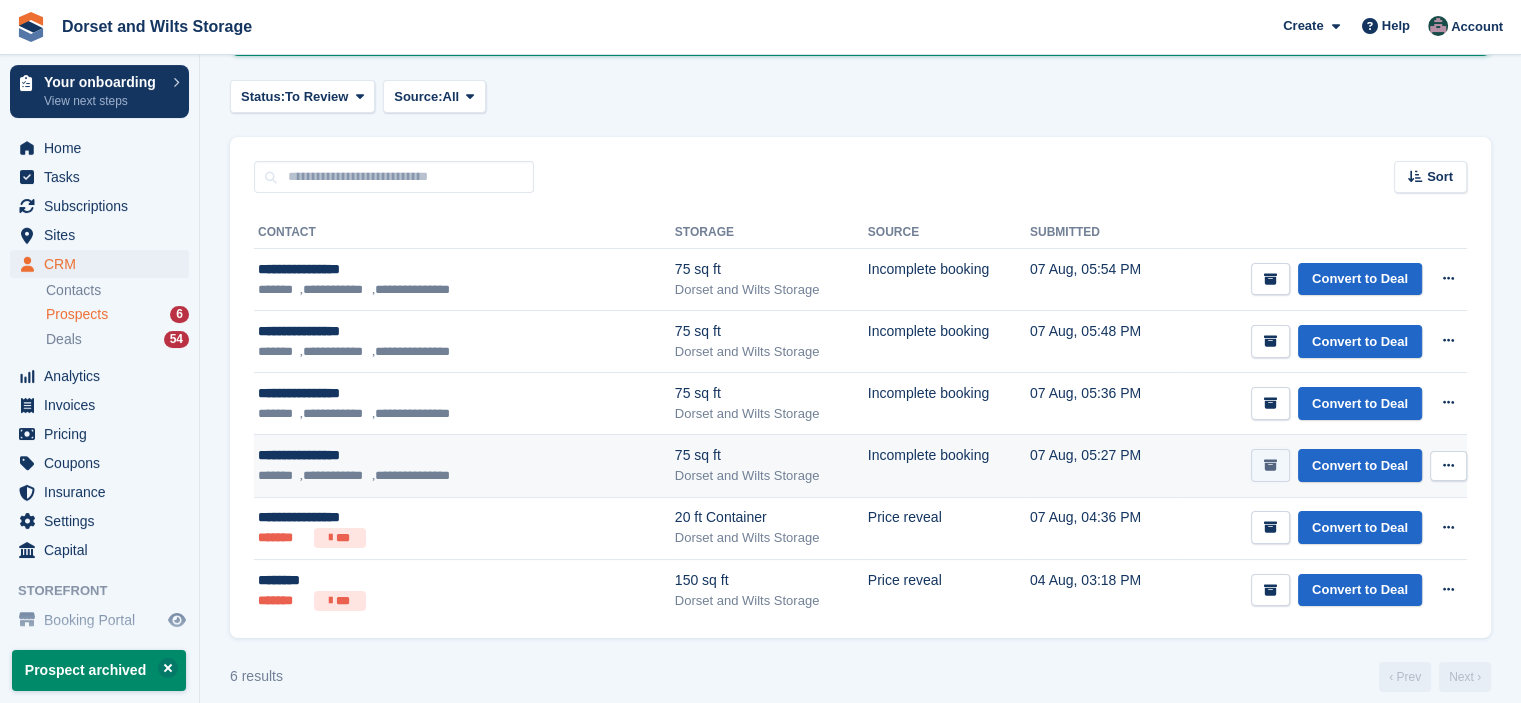 click at bounding box center [1270, 465] 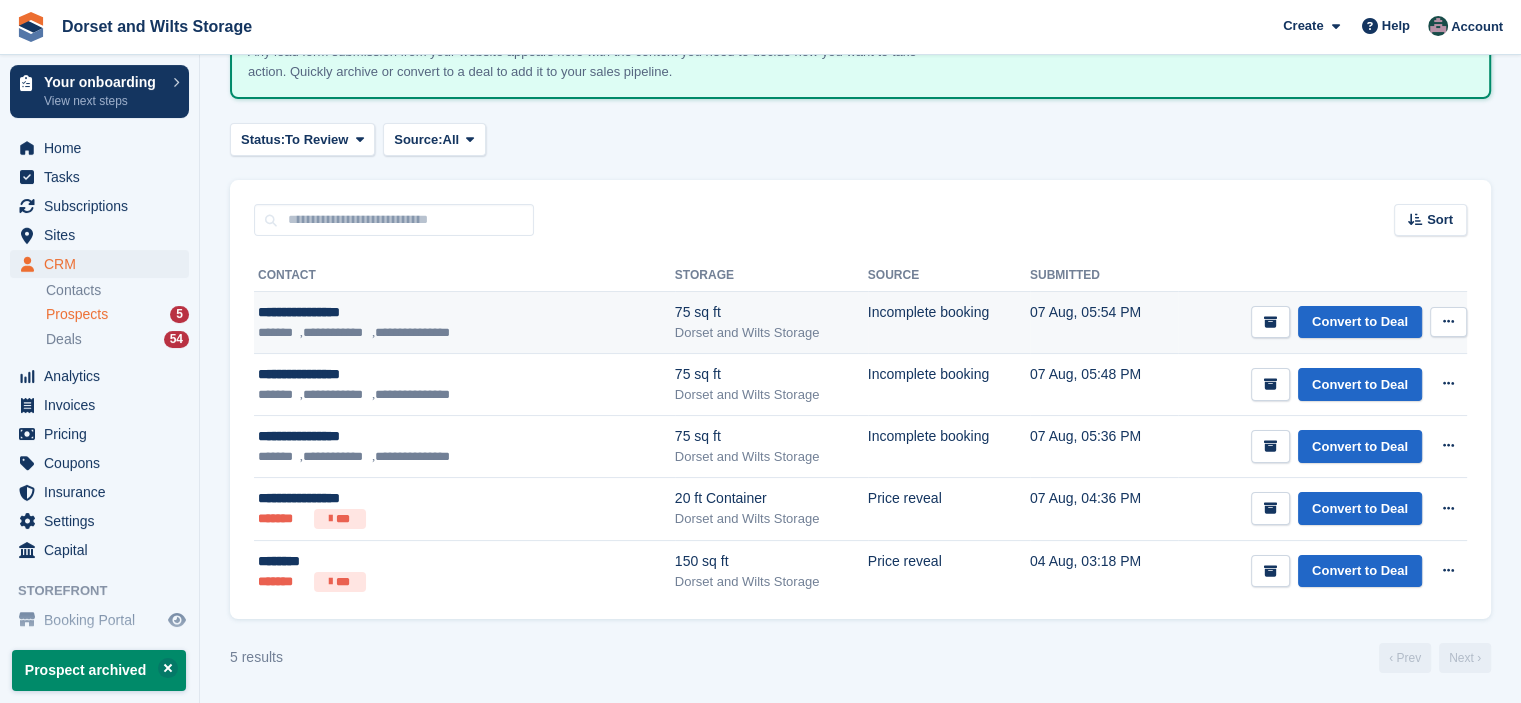 scroll, scrollTop: 0, scrollLeft: 0, axis: both 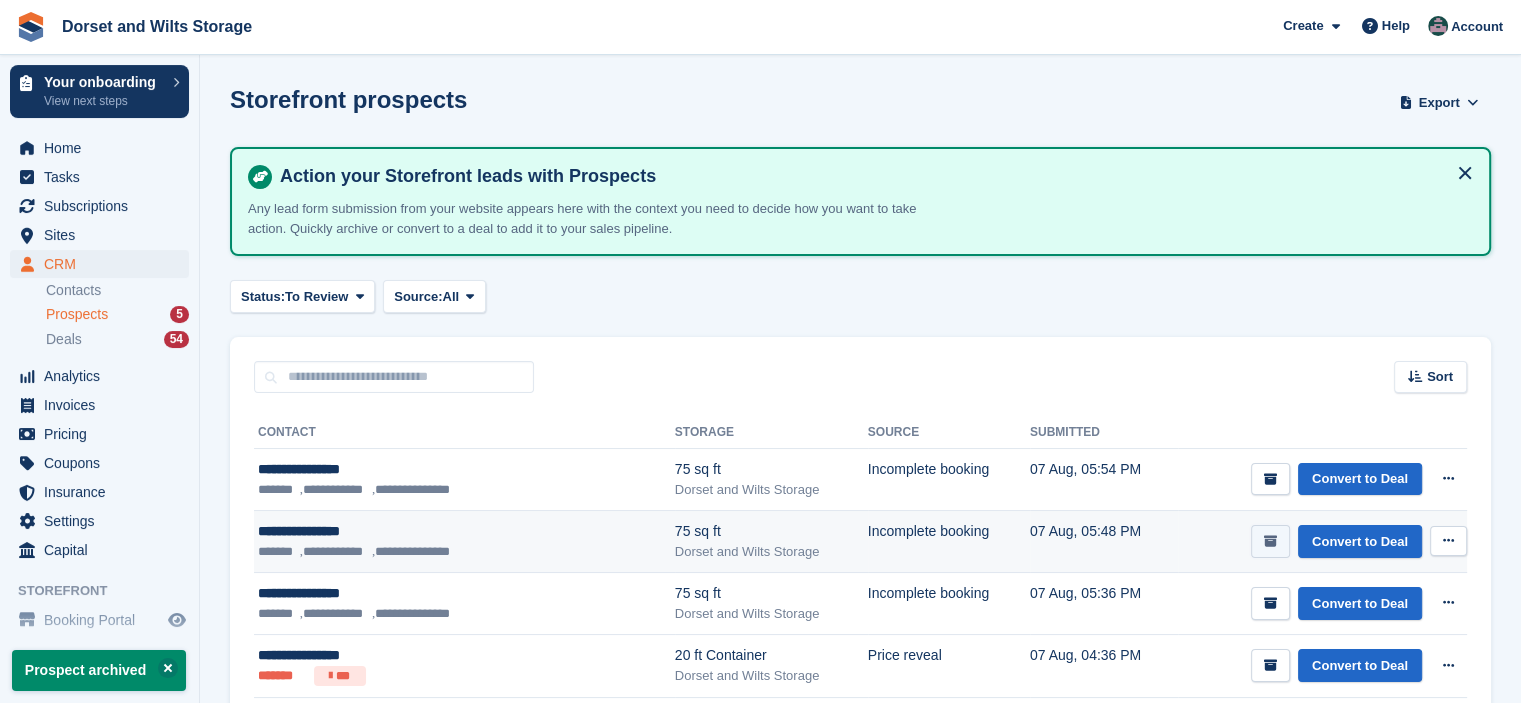 click at bounding box center (1270, 541) 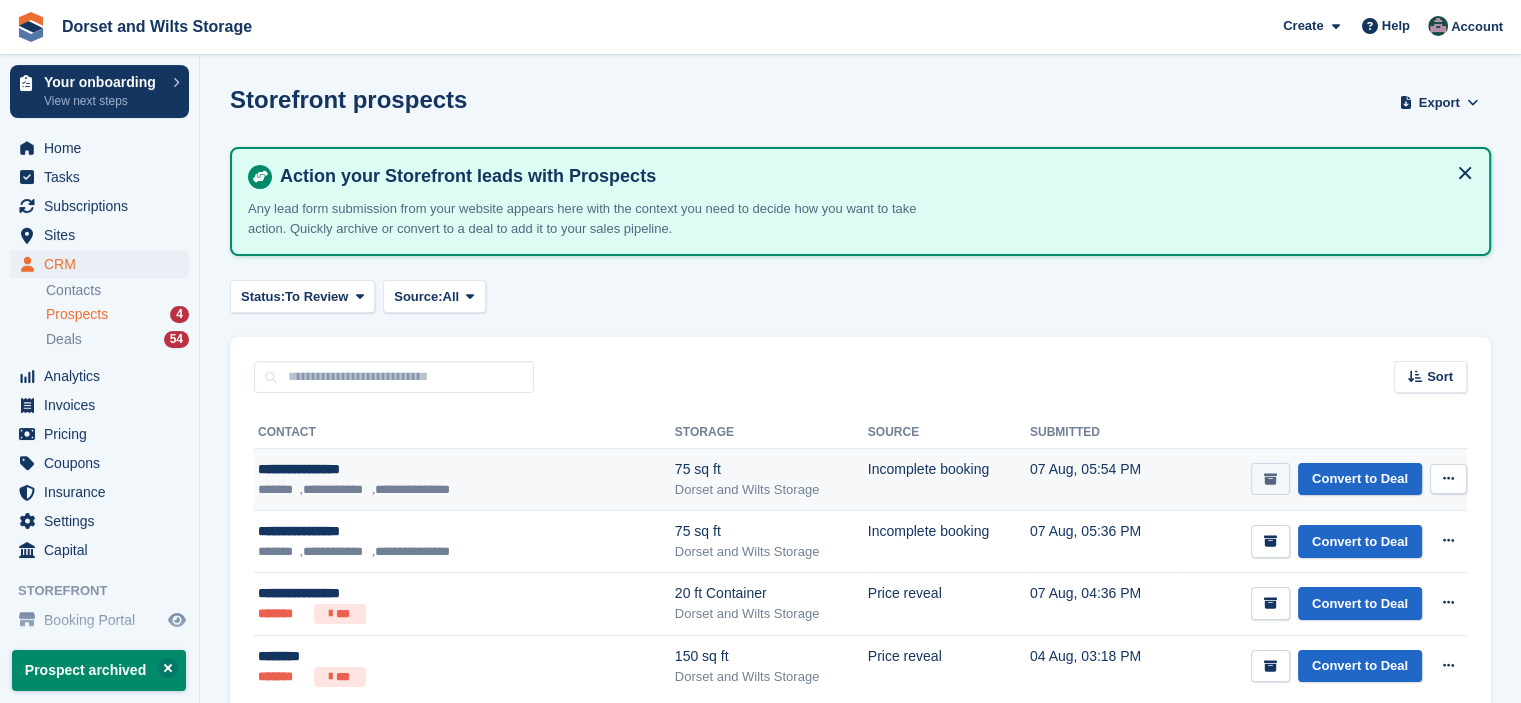 click at bounding box center [1270, 479] 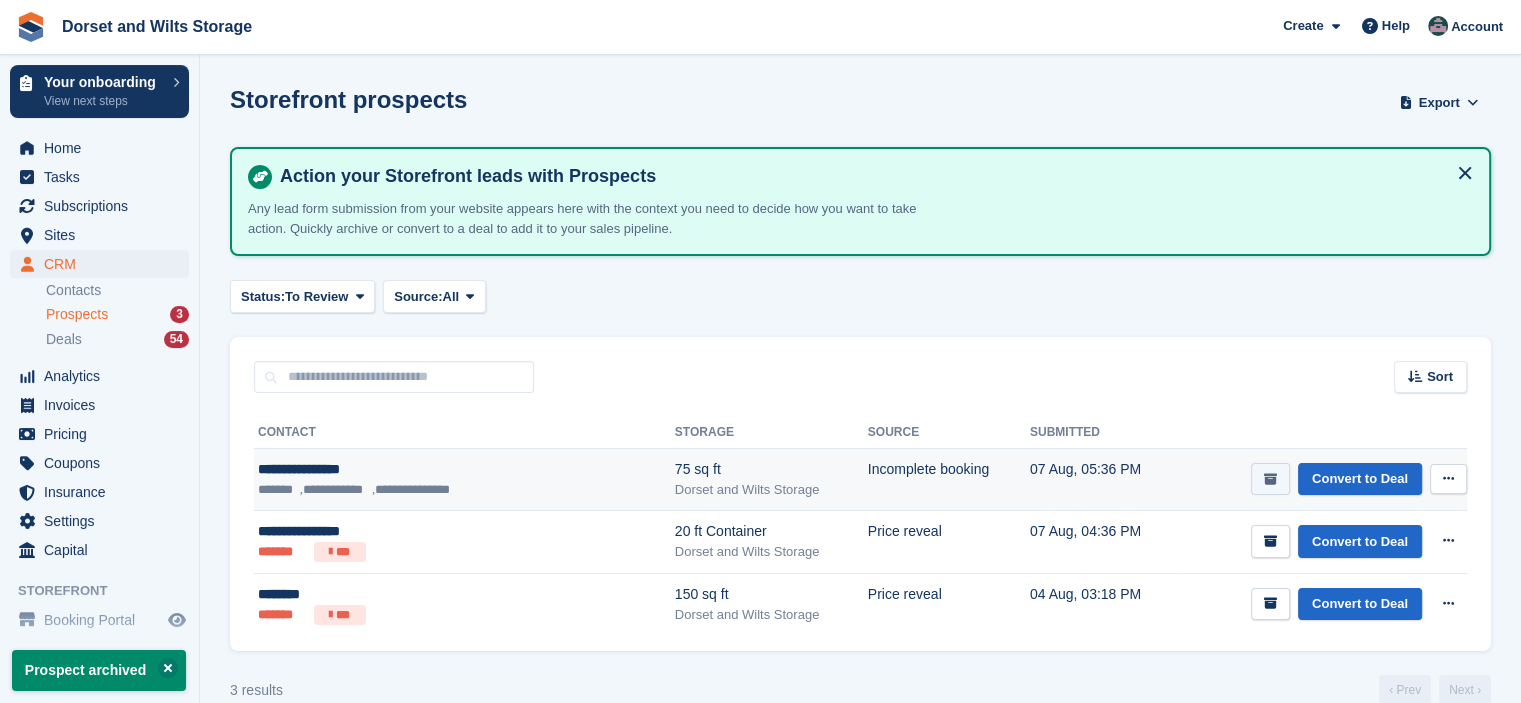 click at bounding box center (1270, 479) 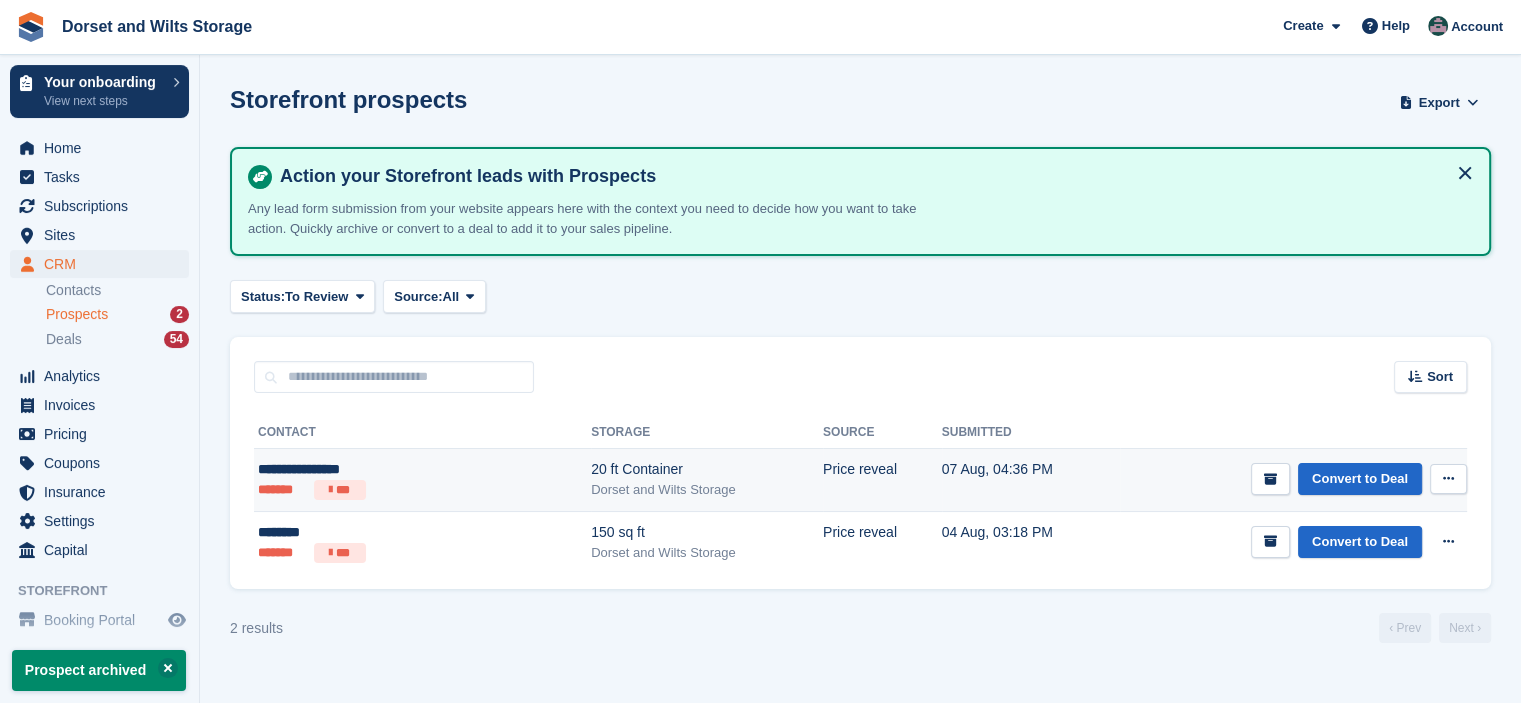 click on "**********" at bounding box center [361, 469] 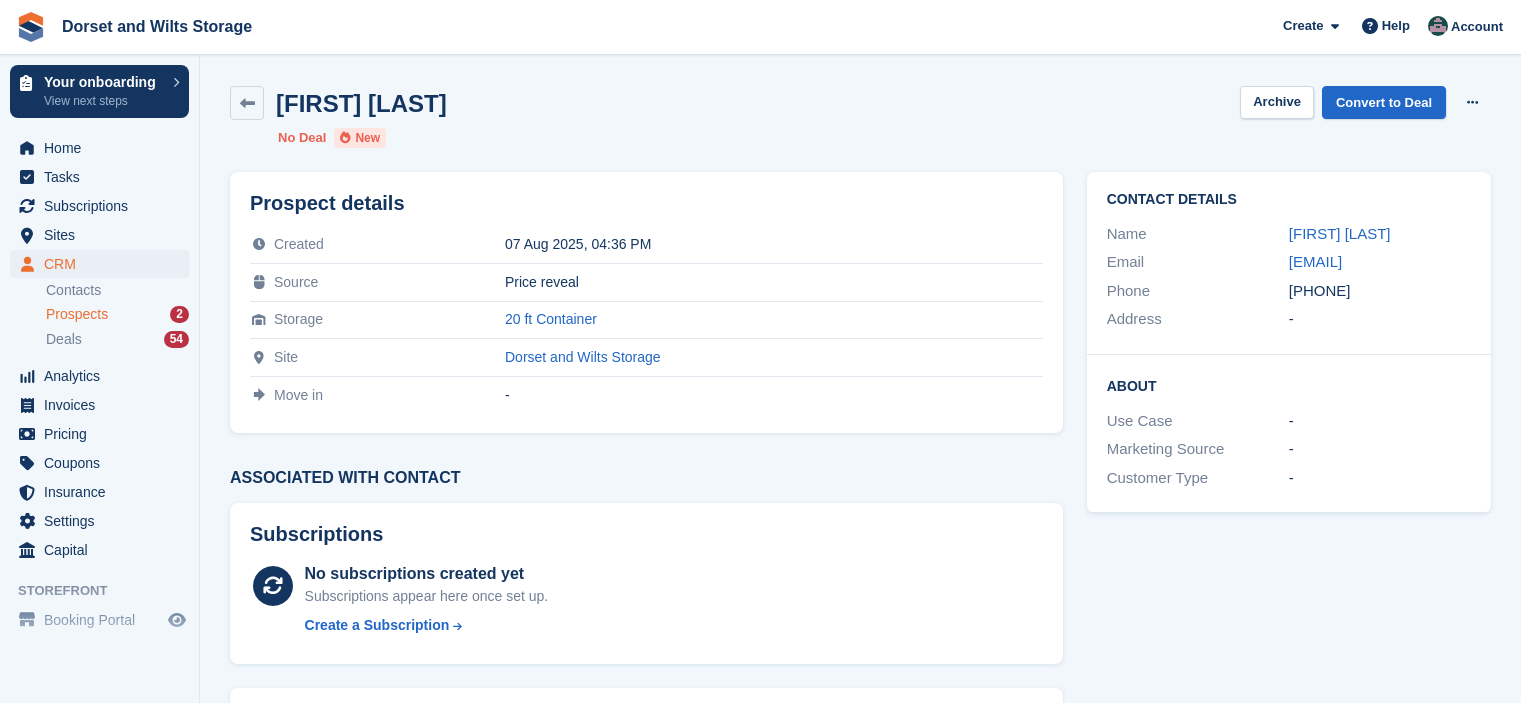scroll, scrollTop: 0, scrollLeft: 0, axis: both 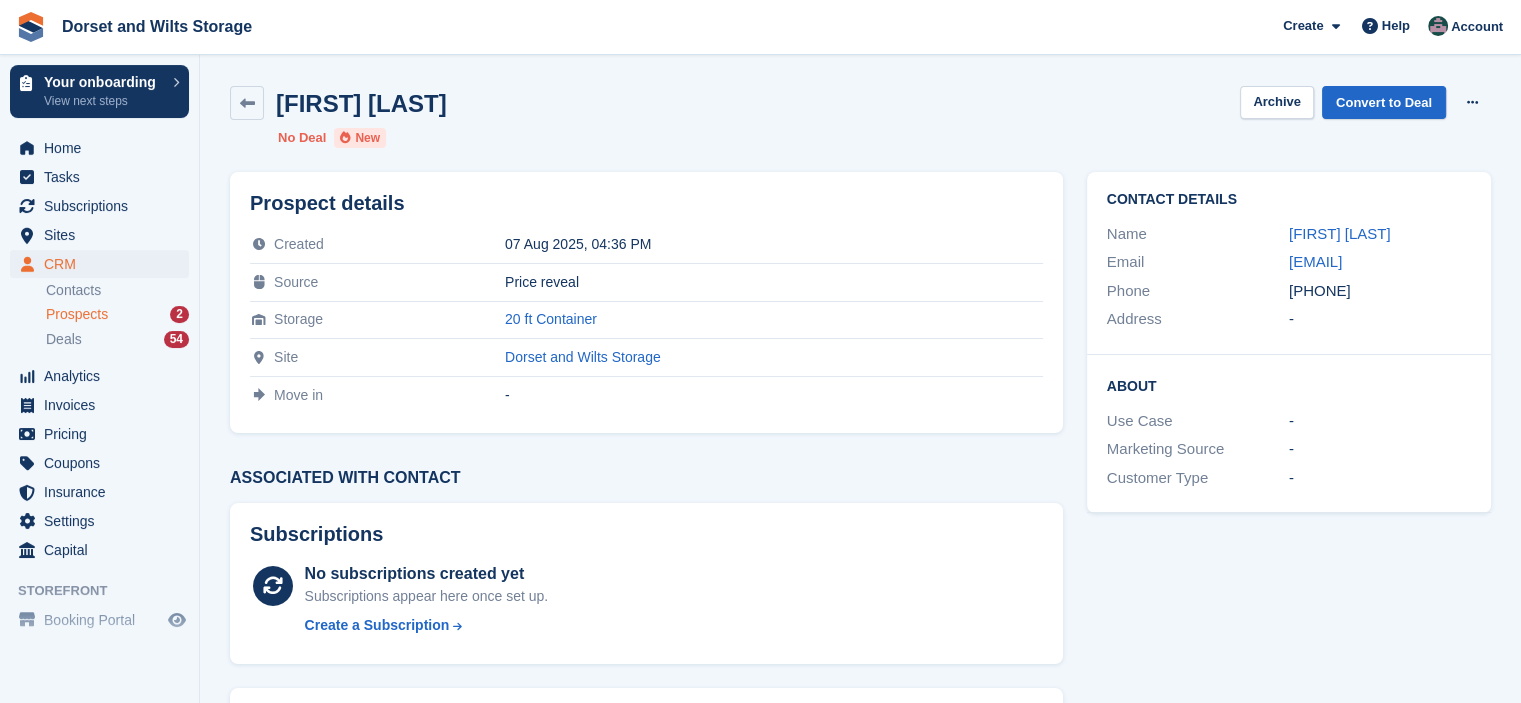 drag, startPoint x: 1440, startPoint y: 263, endPoint x: 1277, endPoint y: 273, distance: 163.30646 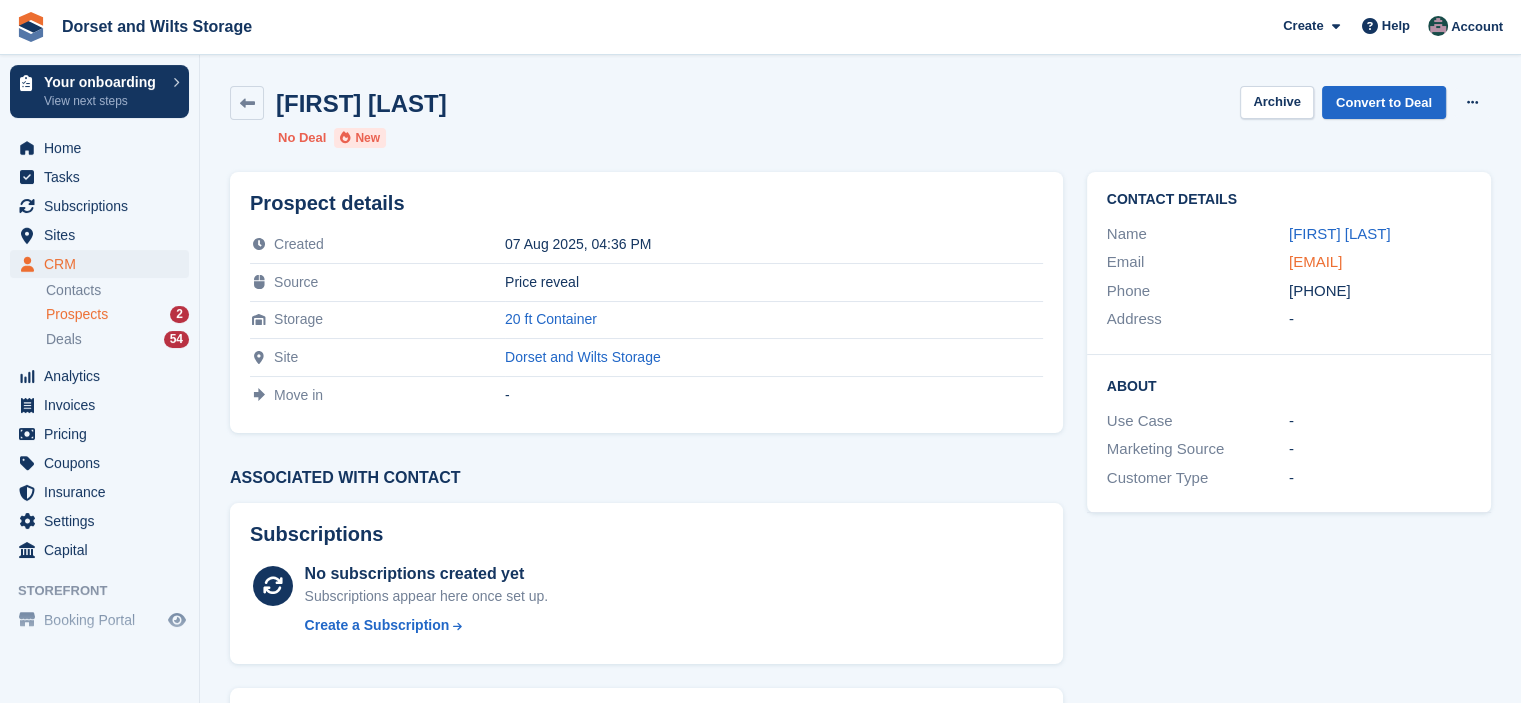 copy on "hhlondon@icloud.com" 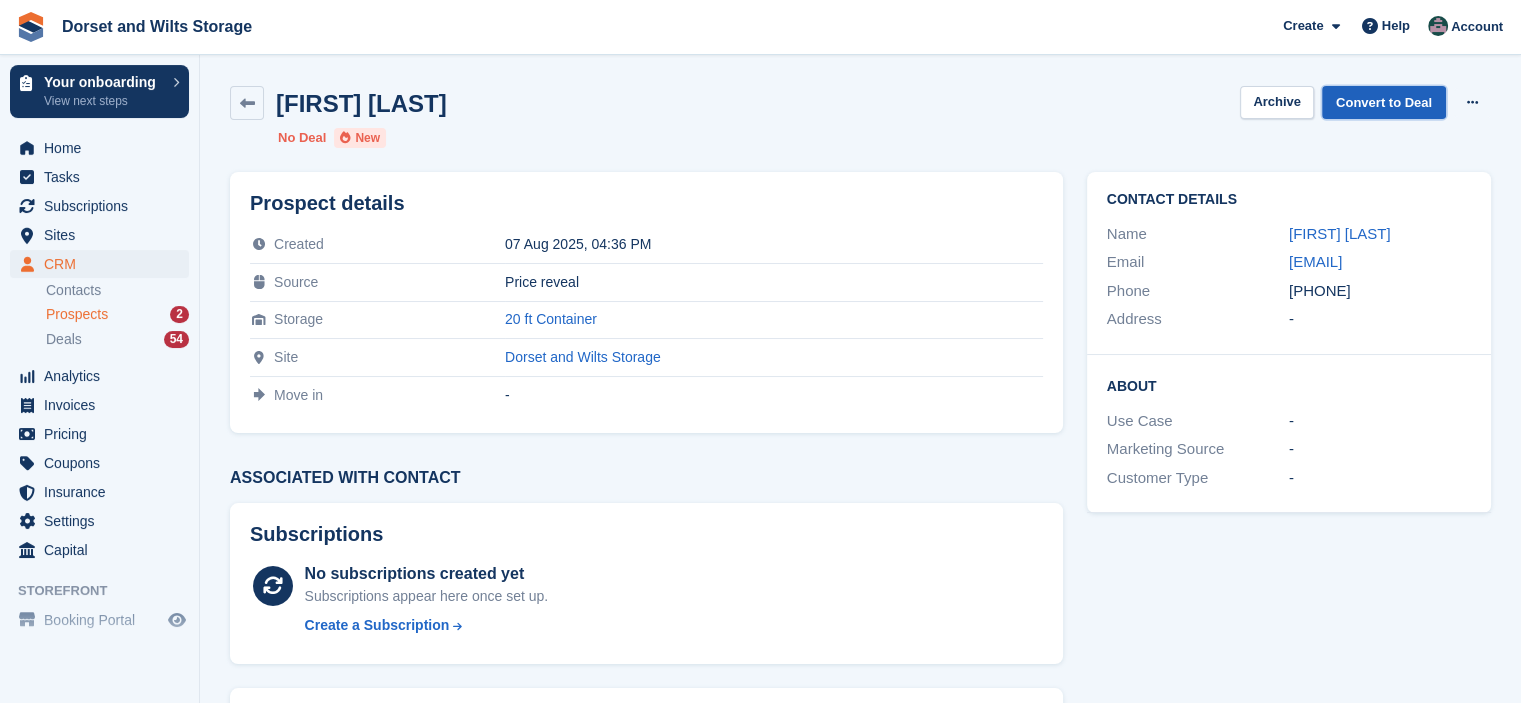 click on "Convert to Deal" at bounding box center [1384, 102] 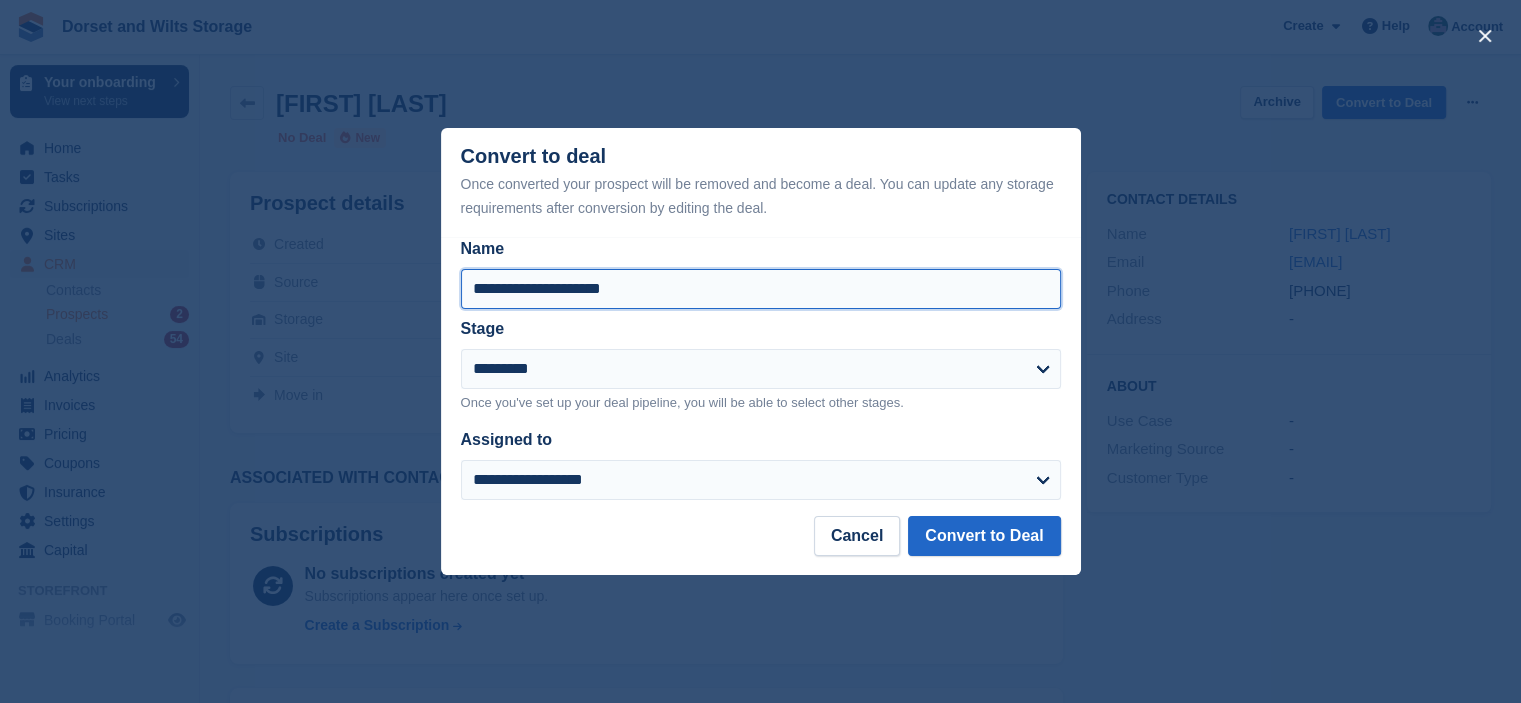 click on "**********" at bounding box center (761, 289) 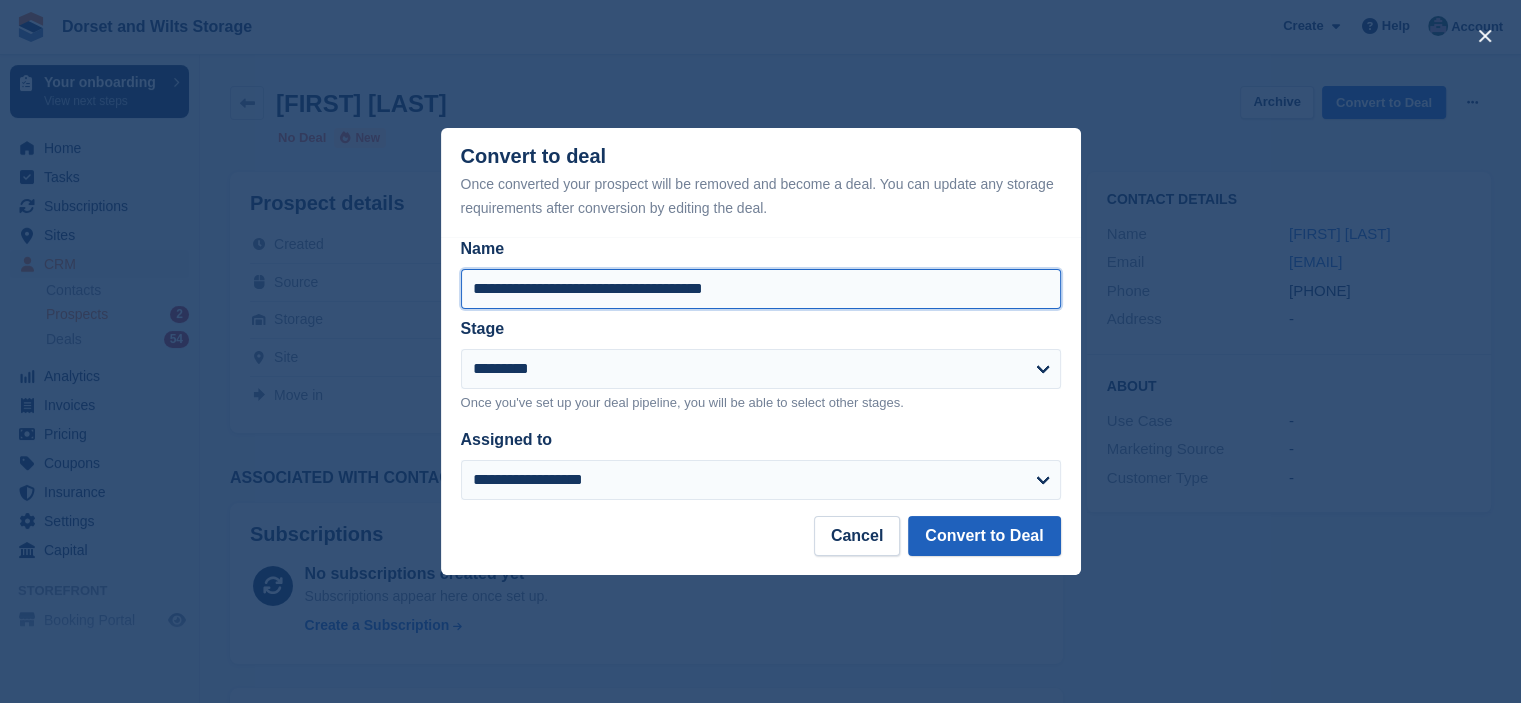 type on "**********" 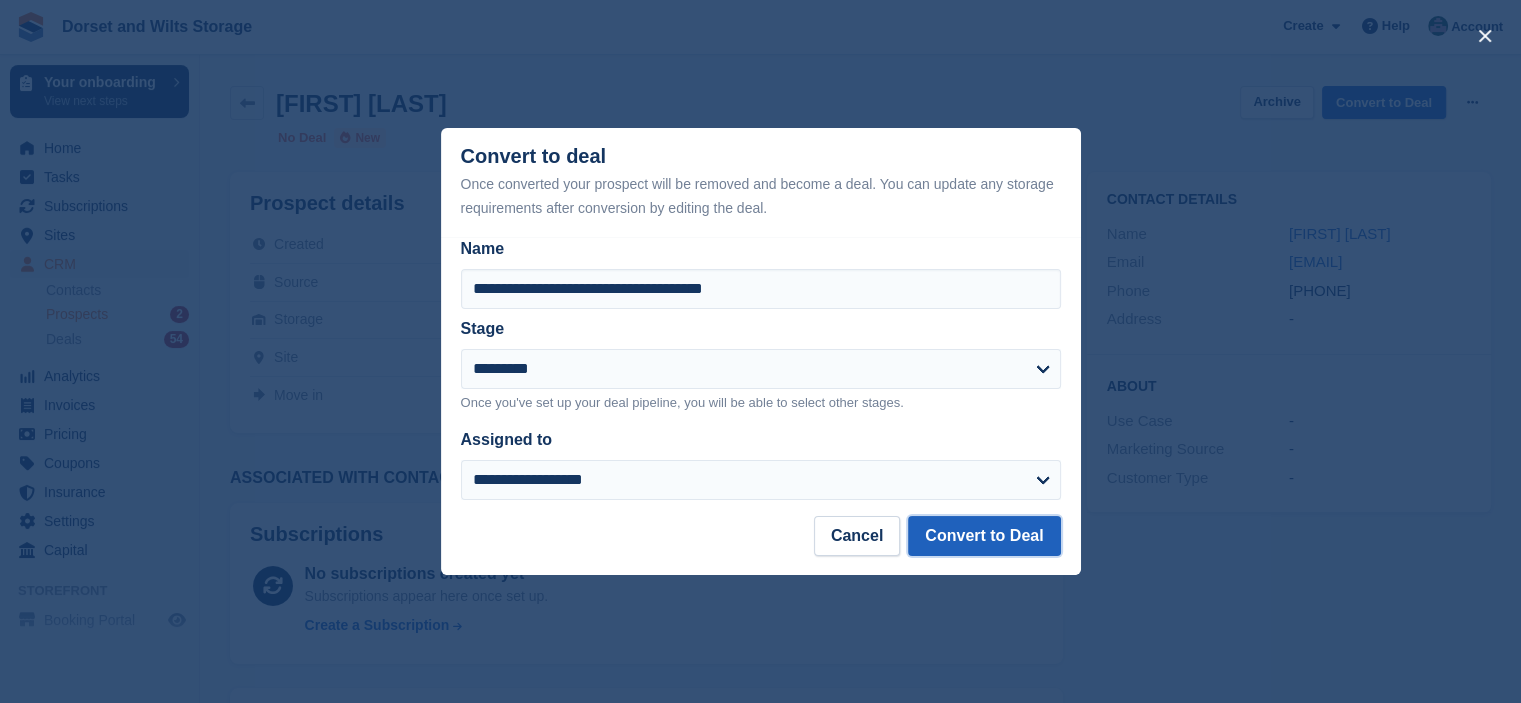 click on "Convert to Deal" at bounding box center [984, 536] 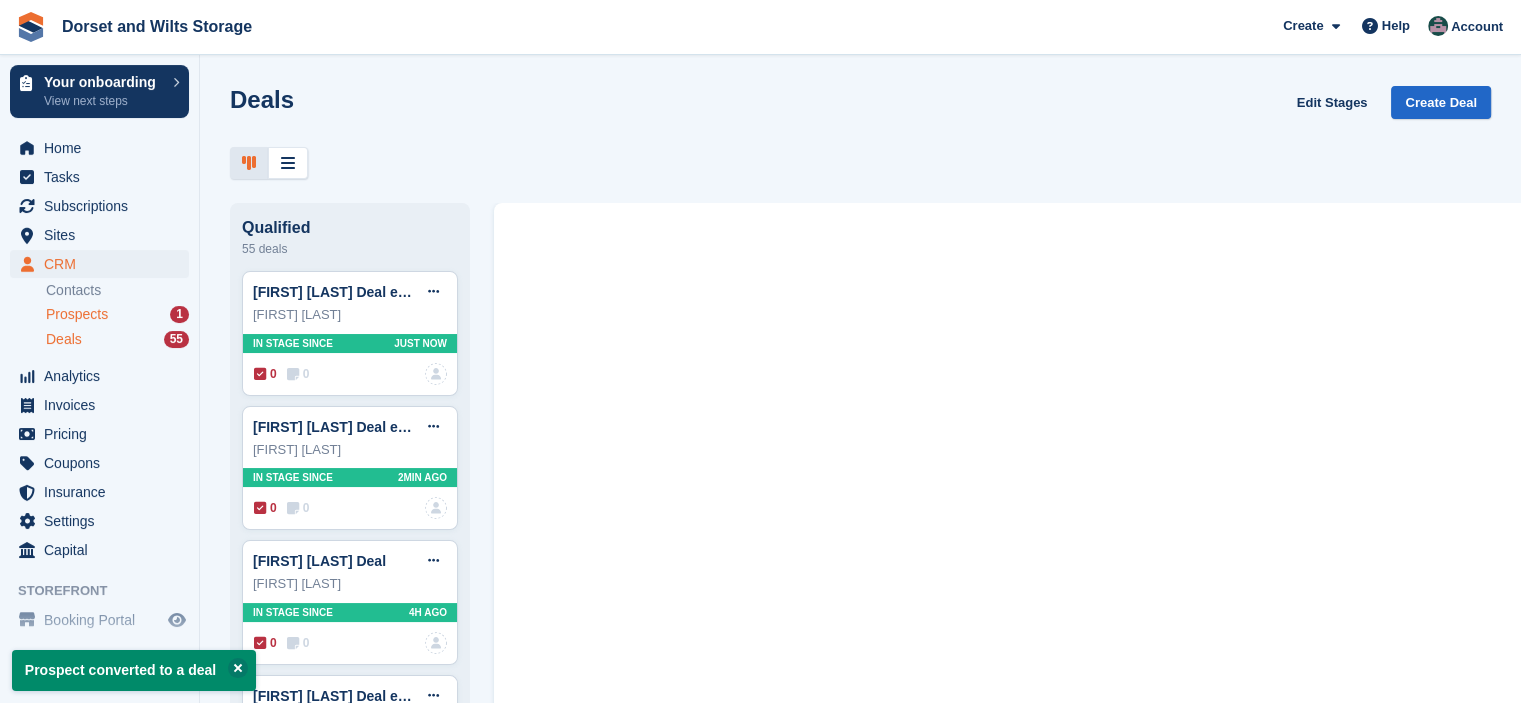 click on "Prospects" at bounding box center (77, 314) 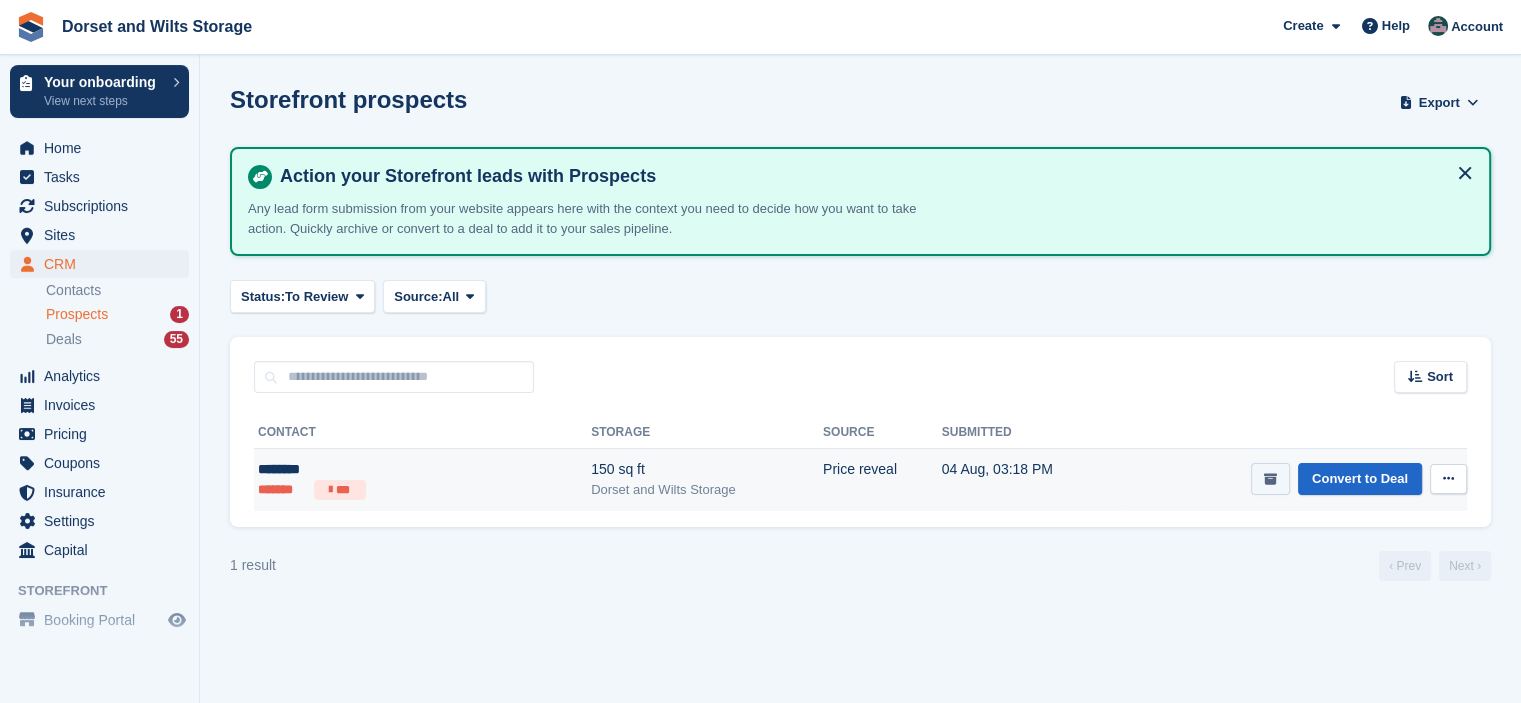 click at bounding box center [1270, 479] 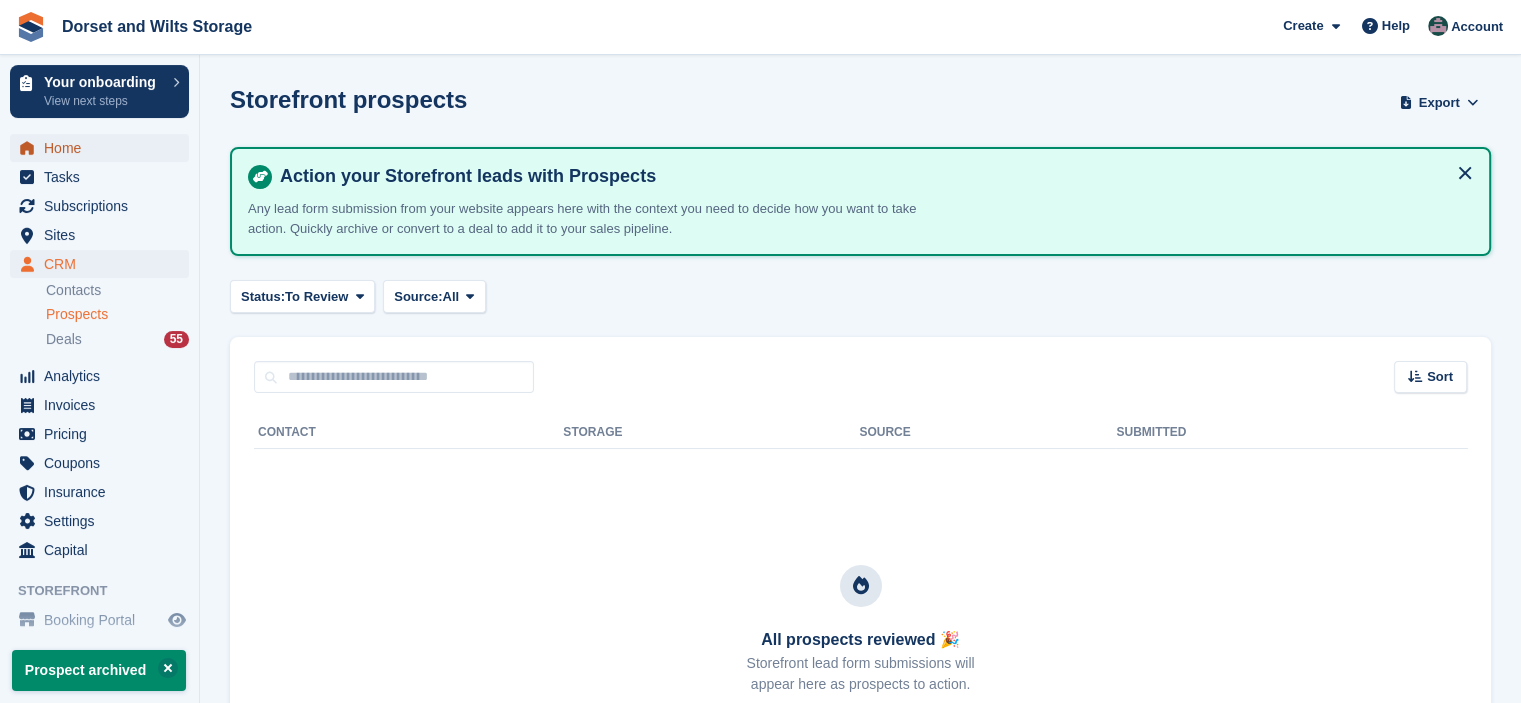 click on "Home" at bounding box center (104, 148) 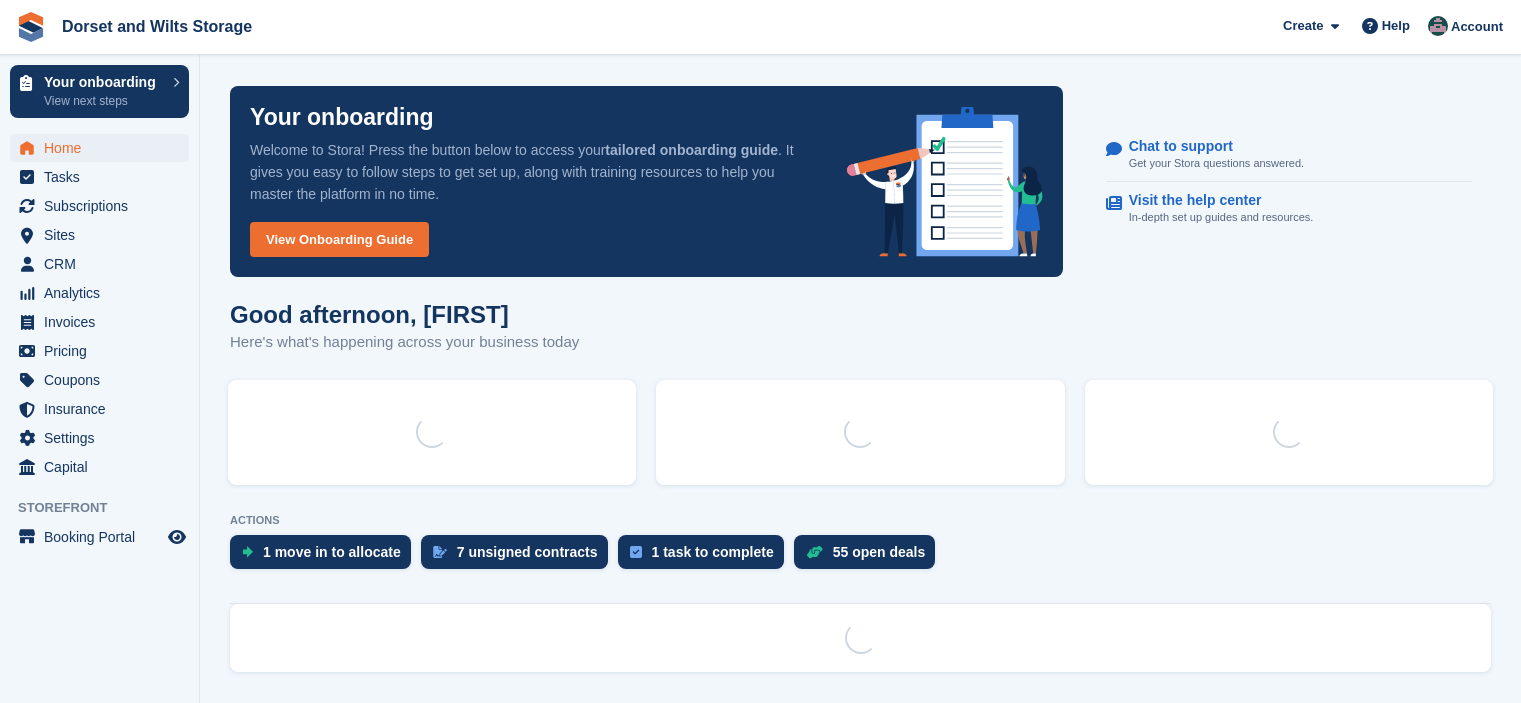 scroll, scrollTop: 0, scrollLeft: 0, axis: both 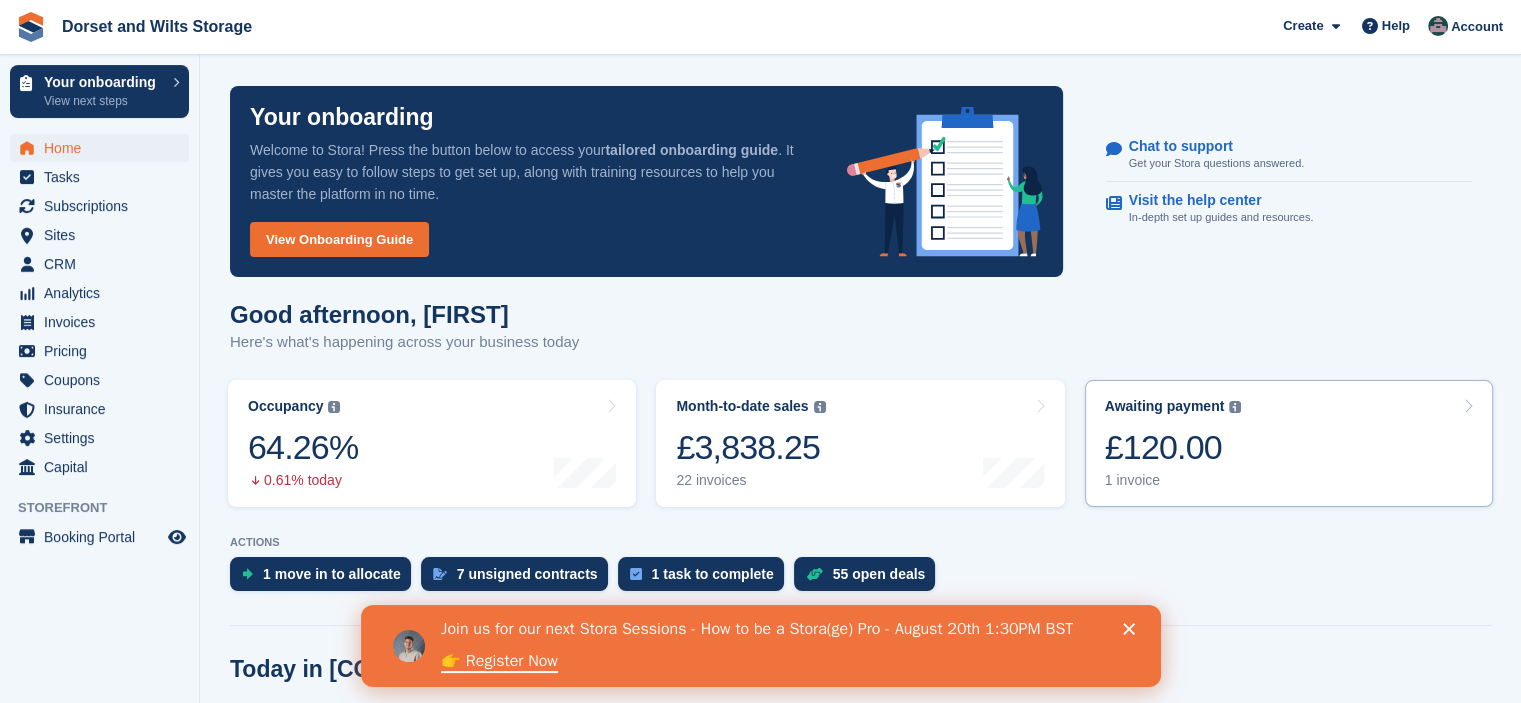 click on "£120.00" at bounding box center [1173, 447] 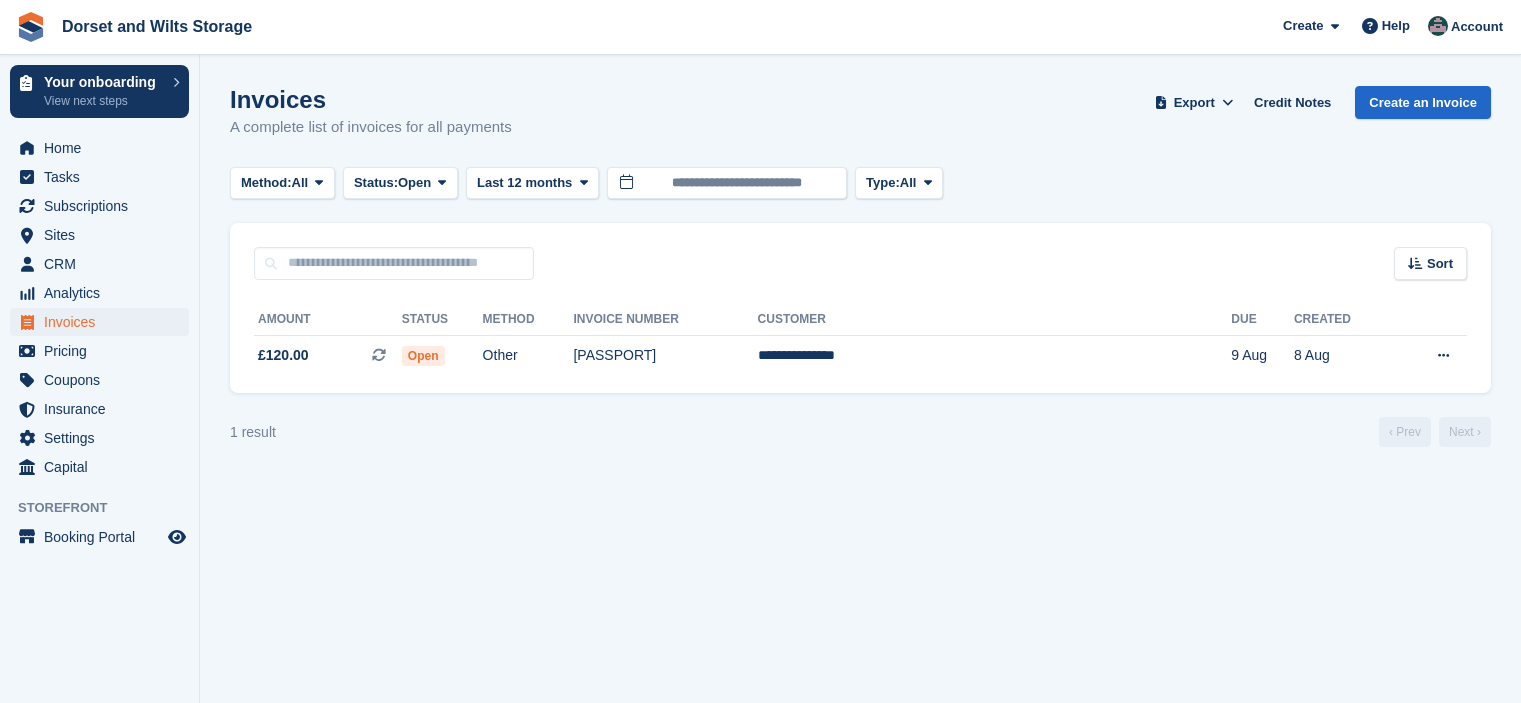 scroll, scrollTop: 0, scrollLeft: 0, axis: both 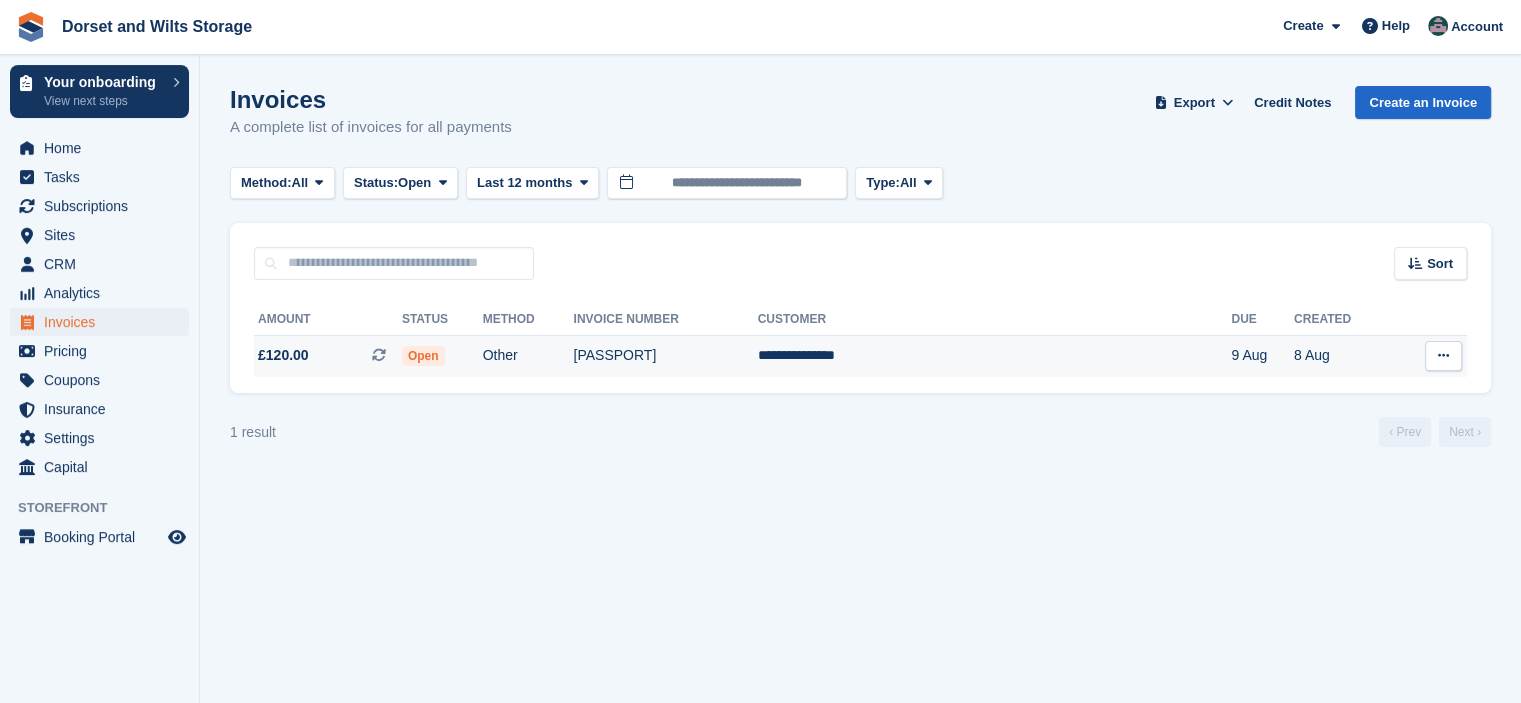 click on "£120.00" at bounding box center (283, 355) 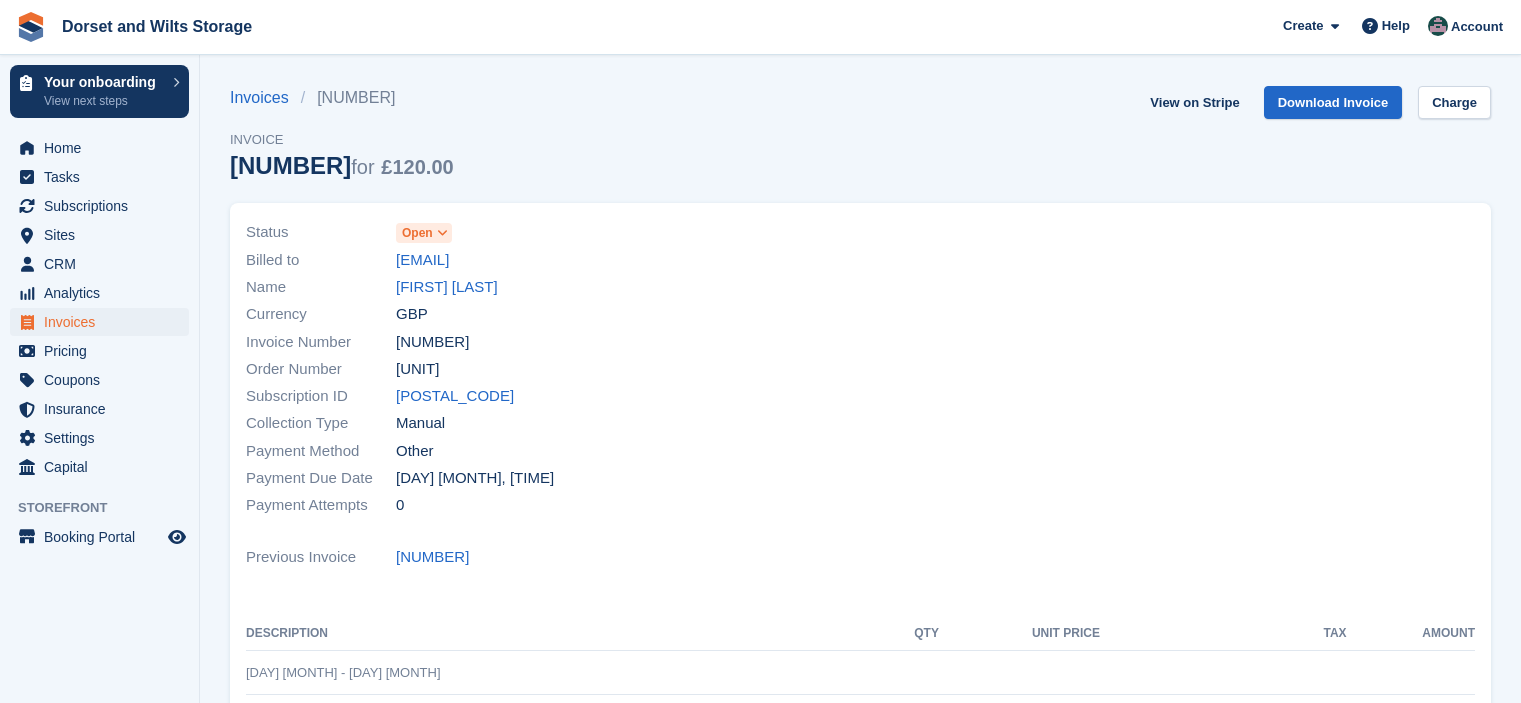scroll, scrollTop: 0, scrollLeft: 0, axis: both 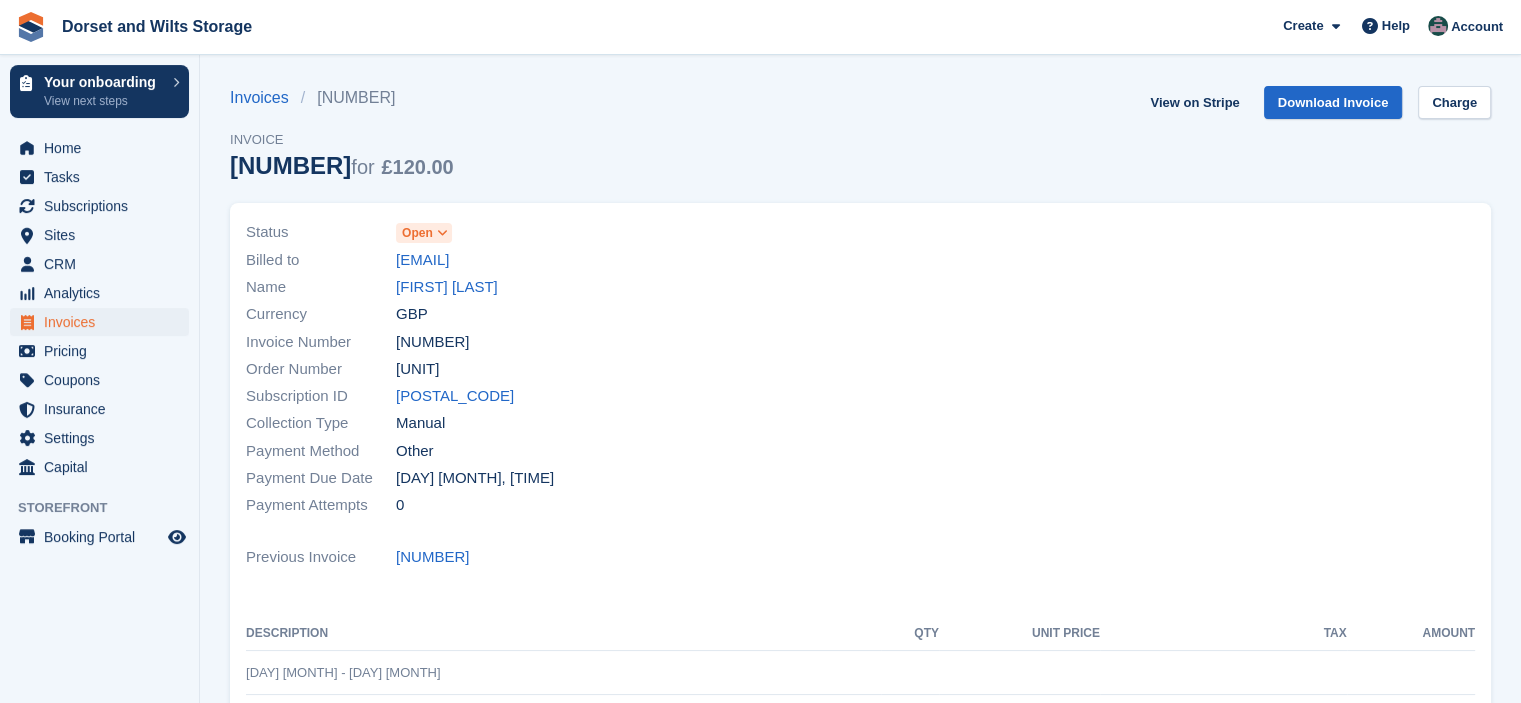 click on "Open" at bounding box center [424, 233] 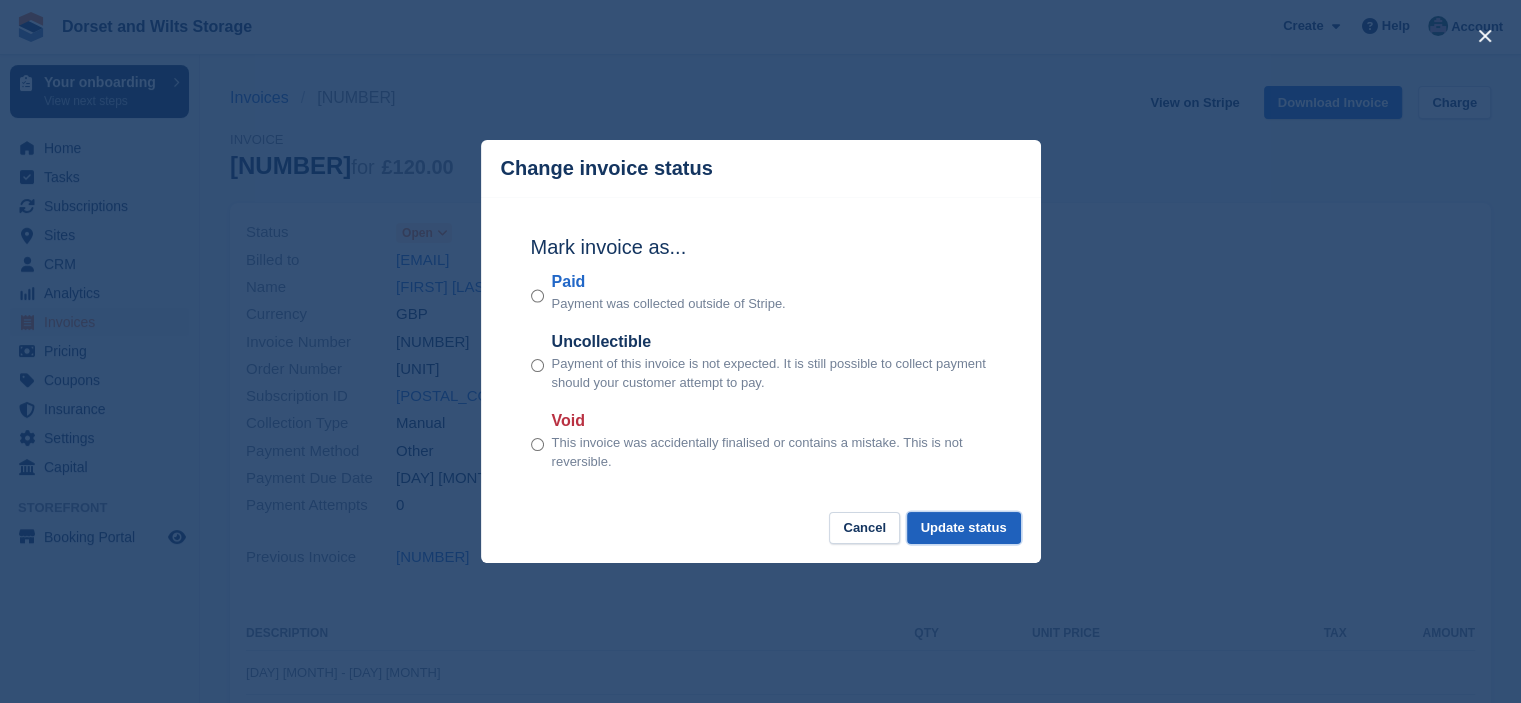click on "Update status" at bounding box center (964, 528) 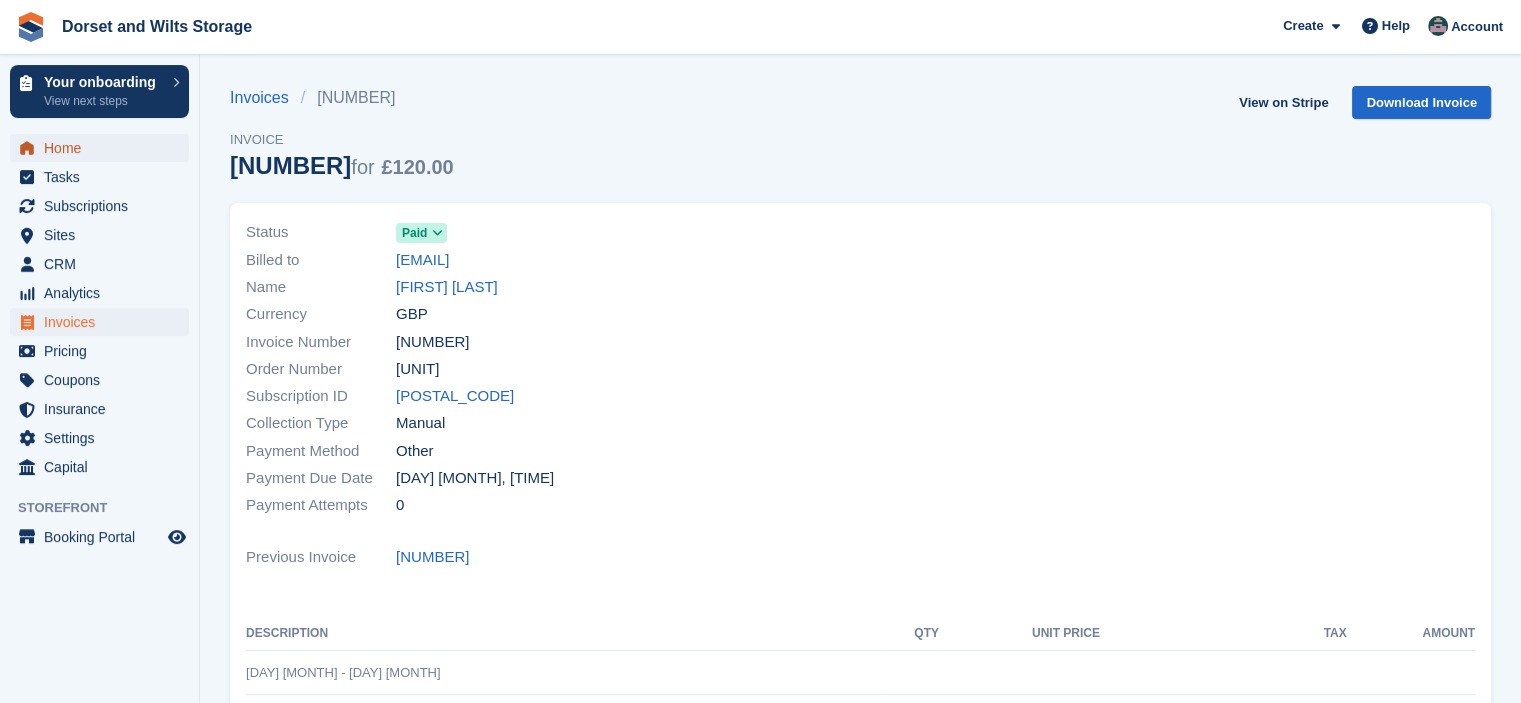 click on "Home" at bounding box center [104, 148] 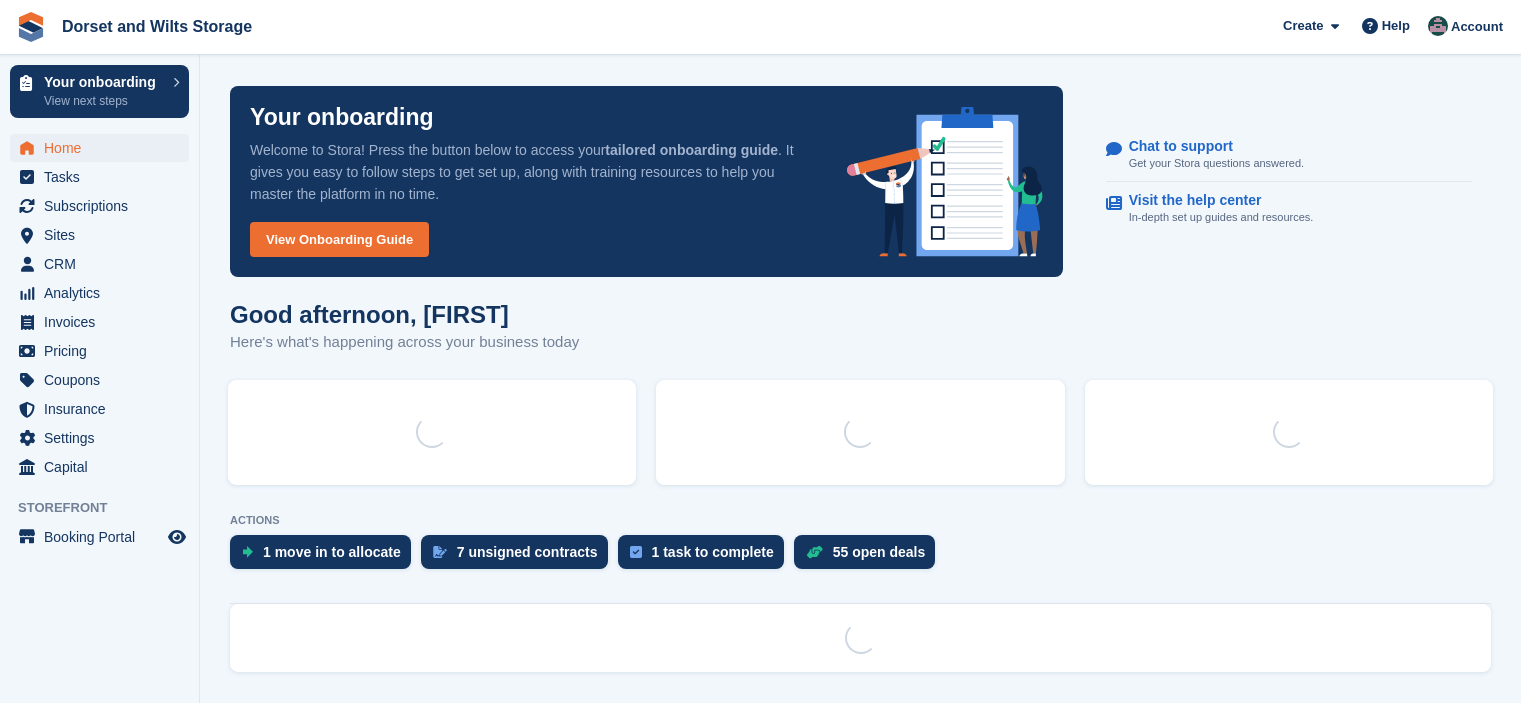scroll, scrollTop: 0, scrollLeft: 0, axis: both 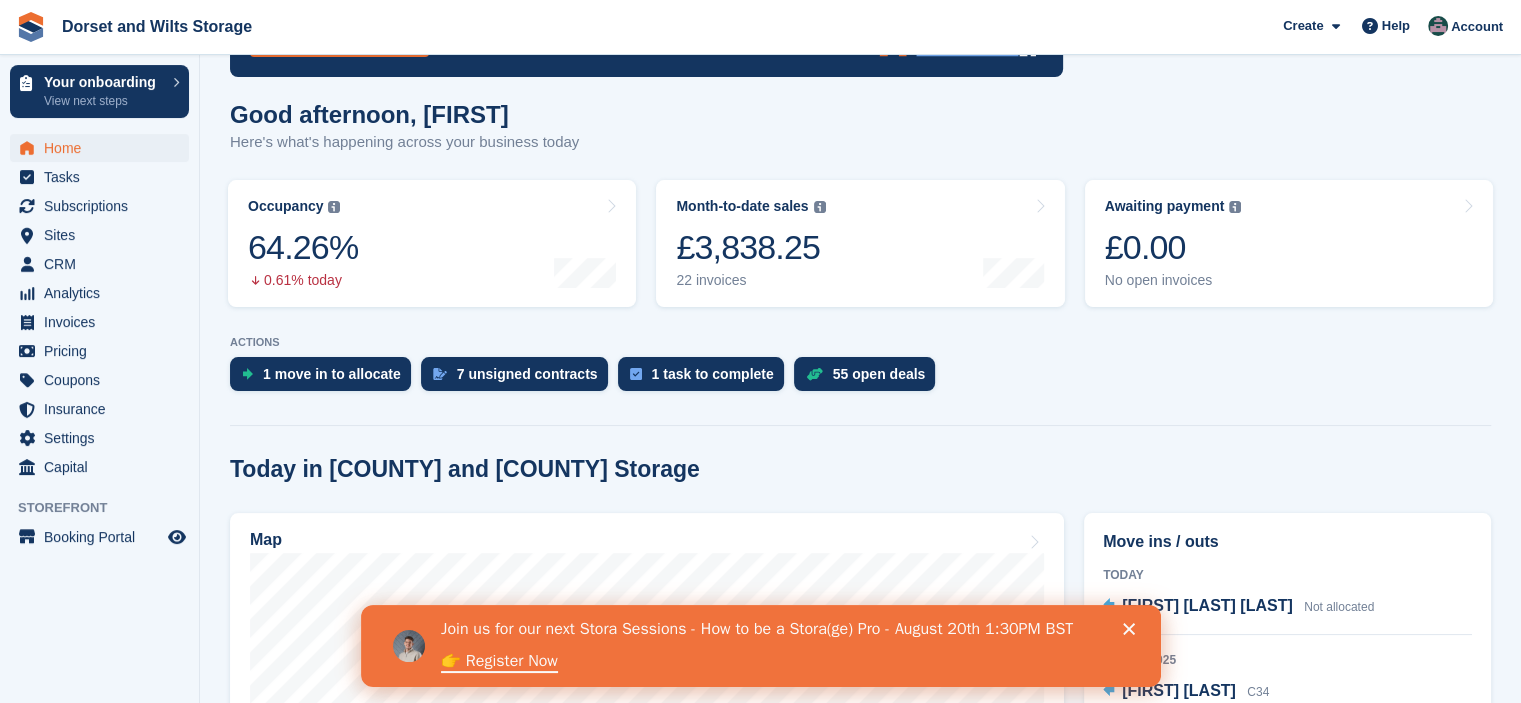 click 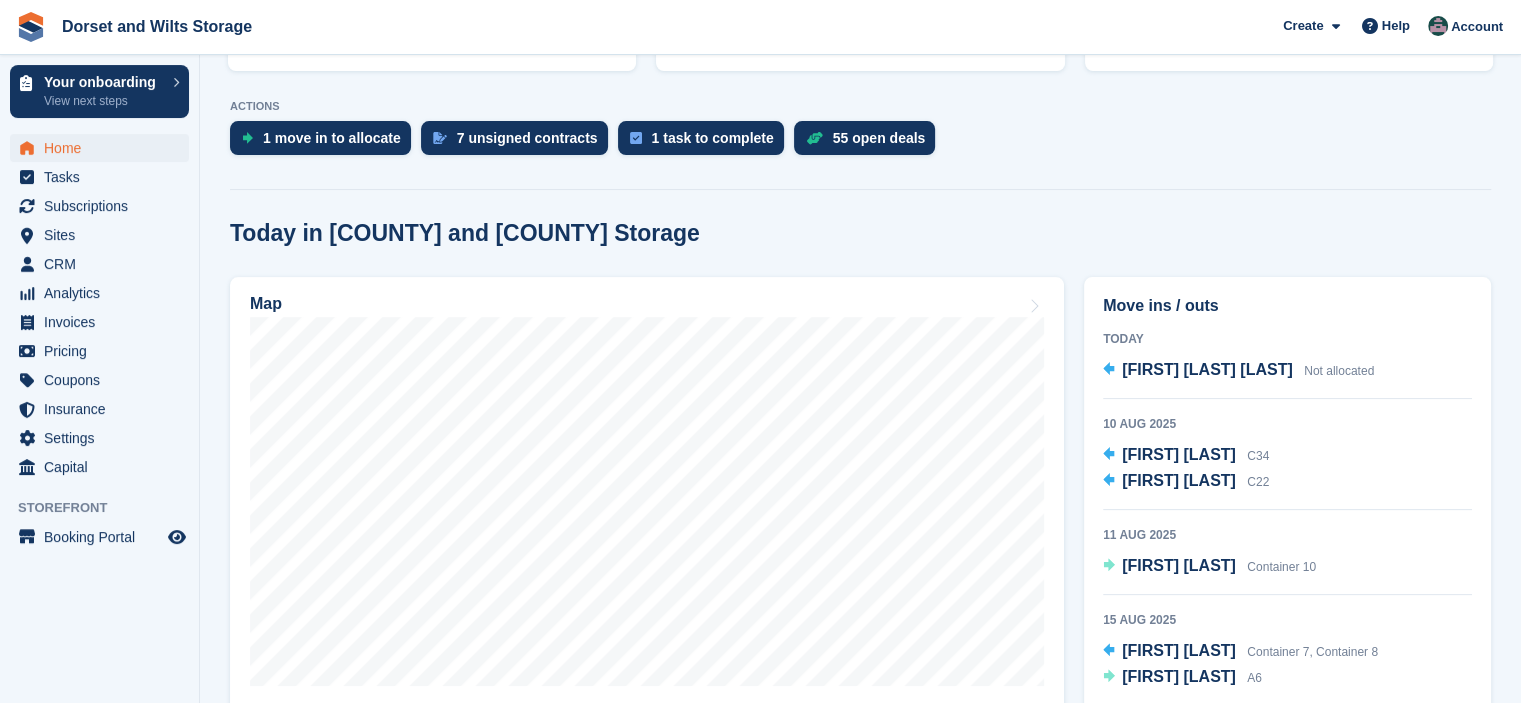 scroll, scrollTop: 500, scrollLeft: 0, axis: vertical 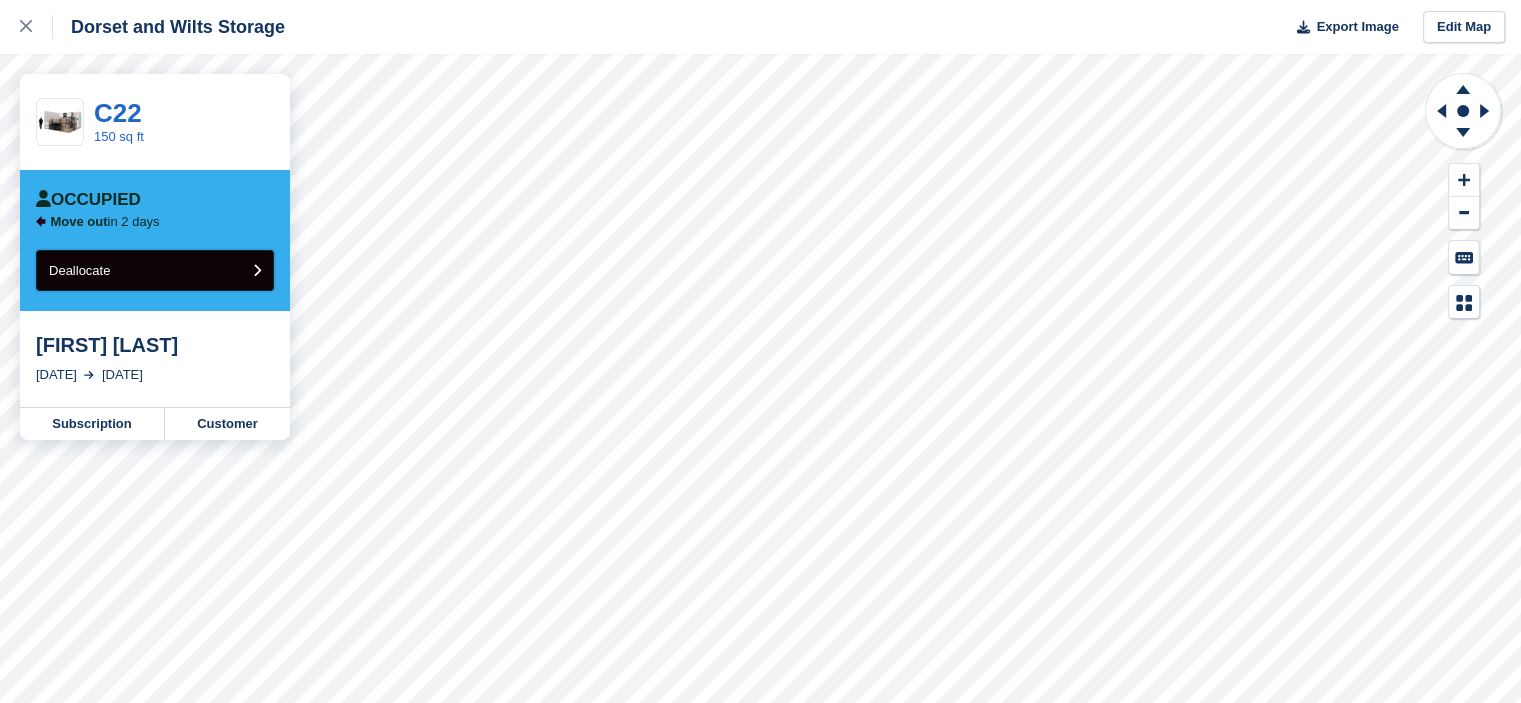 click on "Deallocate" at bounding box center (155, 270) 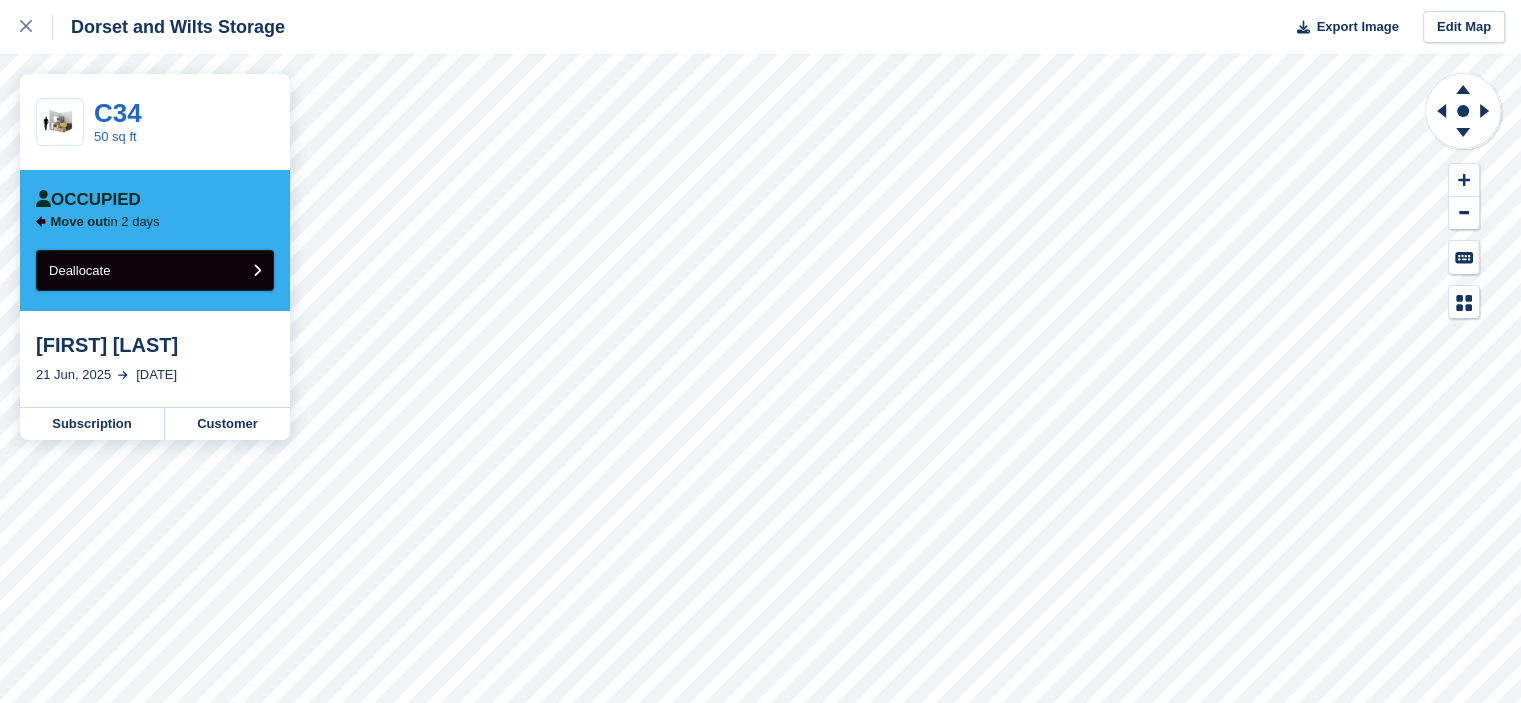 click on "Deallocate" at bounding box center (155, 270) 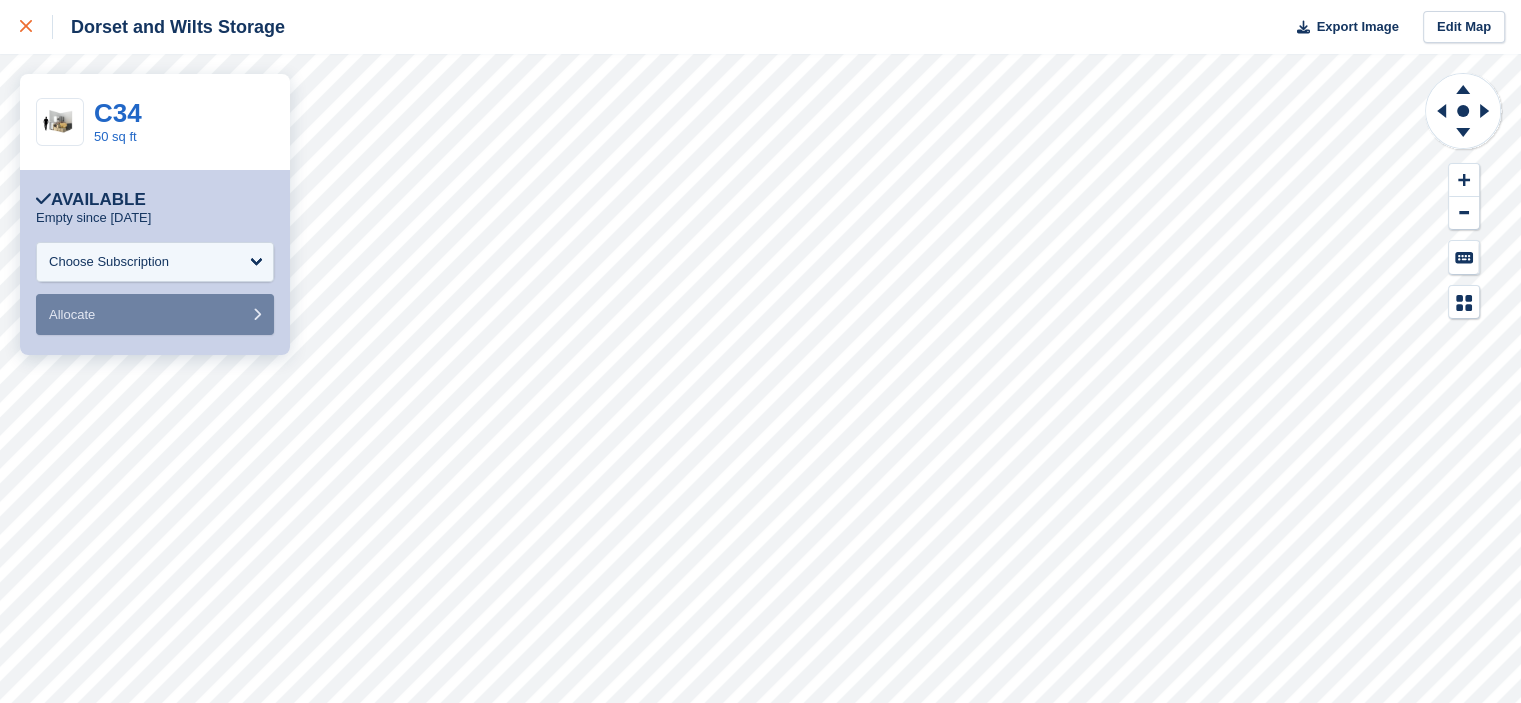 click 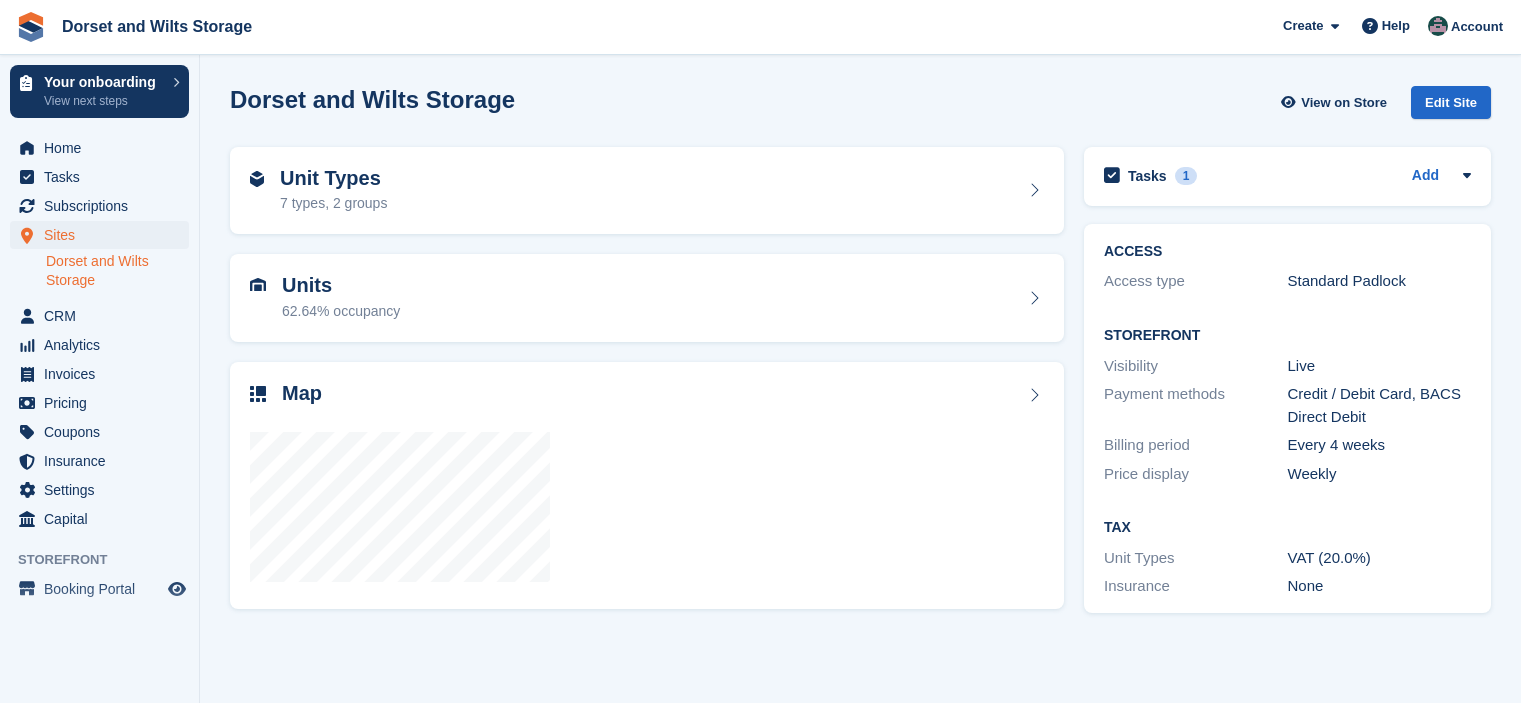 scroll, scrollTop: 0, scrollLeft: 0, axis: both 